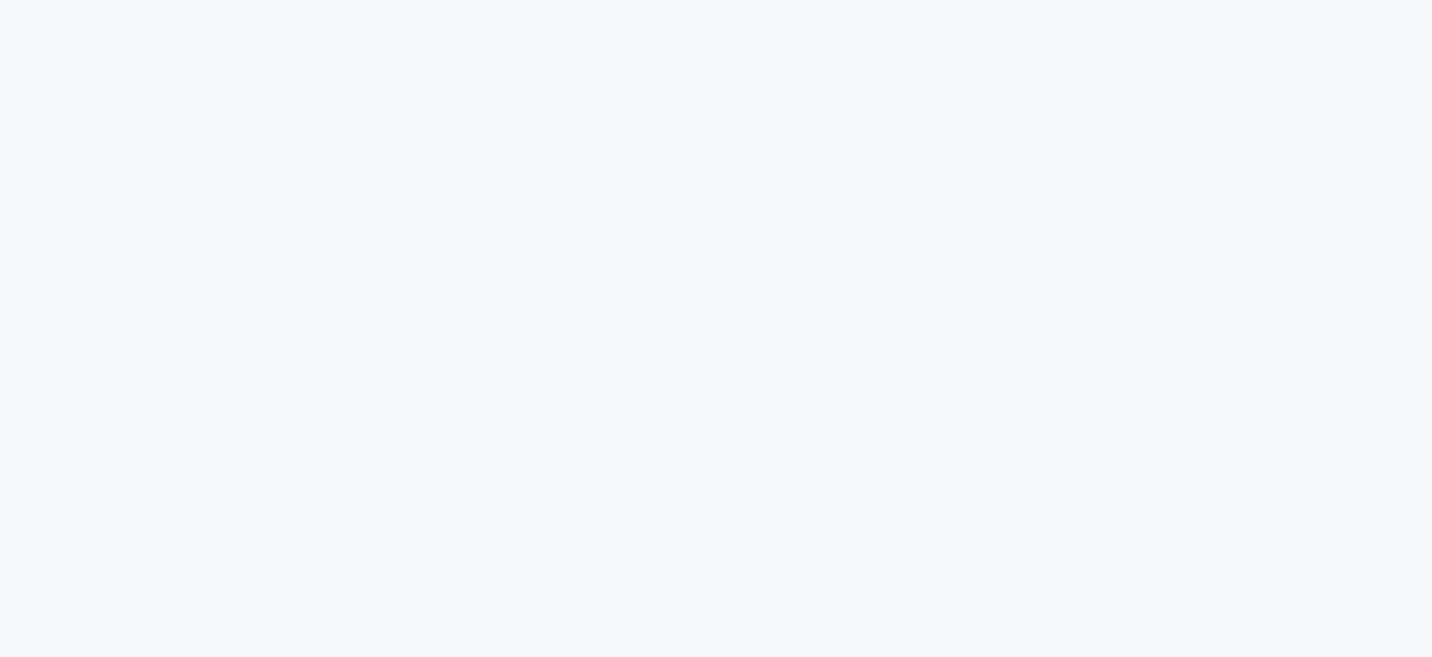 scroll, scrollTop: 0, scrollLeft: 0, axis: both 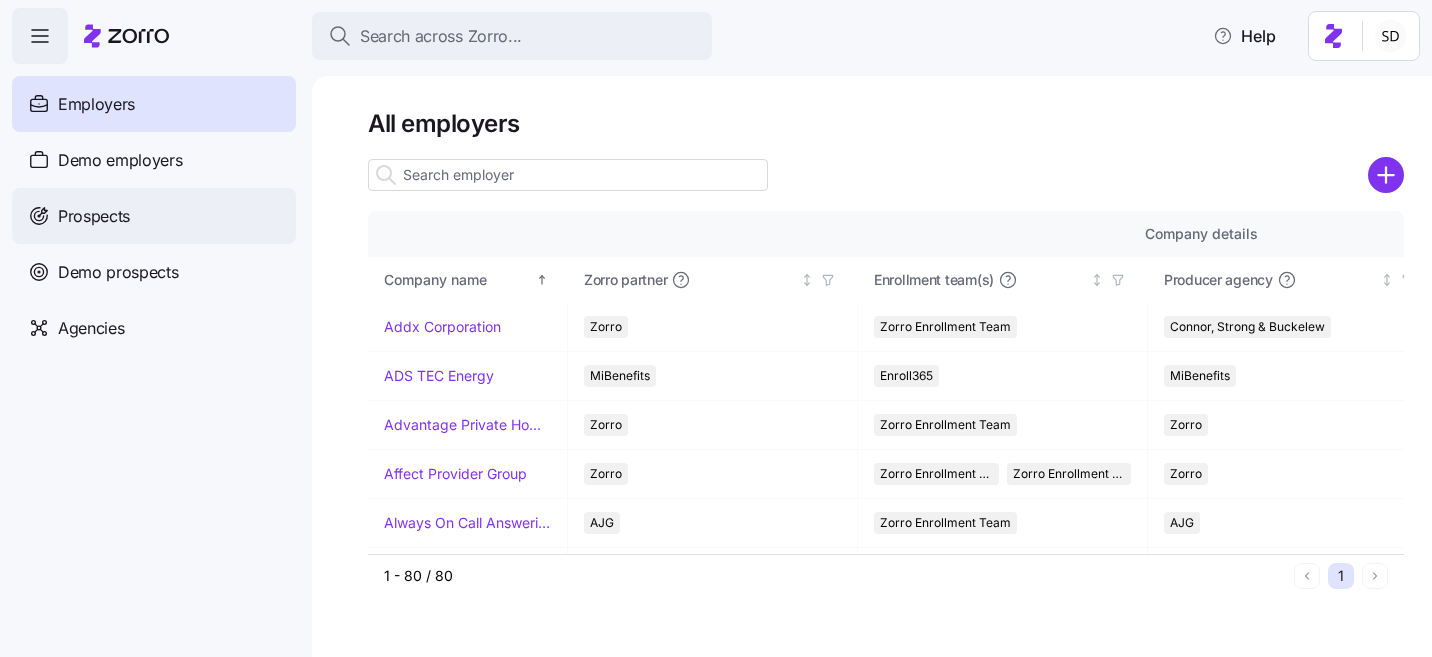click on "Prospects" at bounding box center [94, 216] 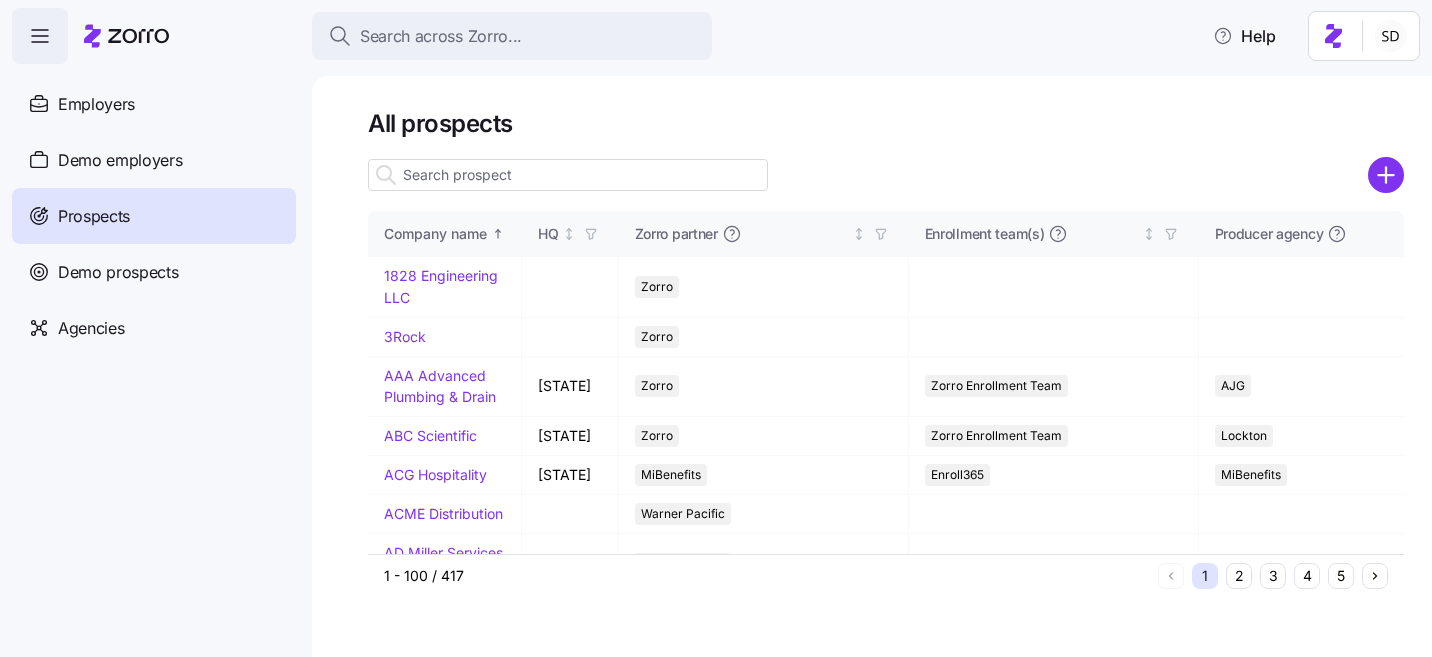 drag, startPoint x: 432, startPoint y: 172, endPoint x: 438, endPoint y: 183, distance: 12.529964 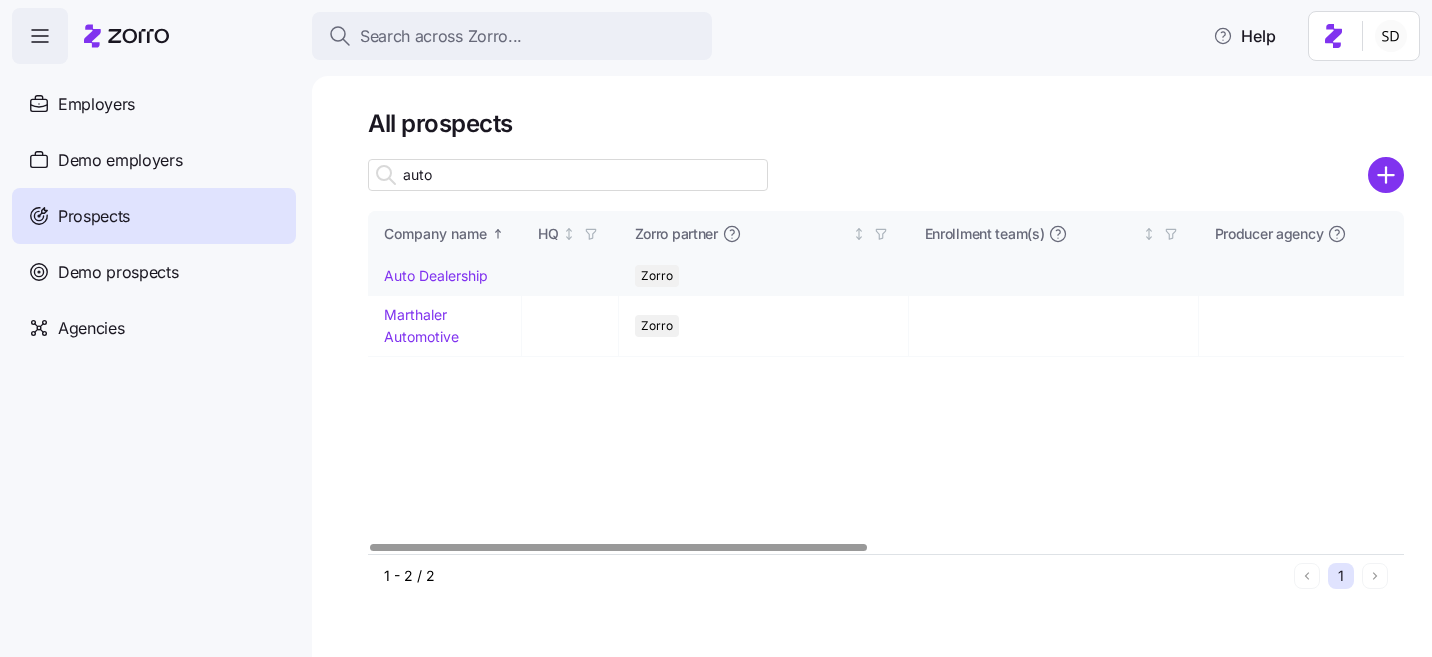 type on "auto" 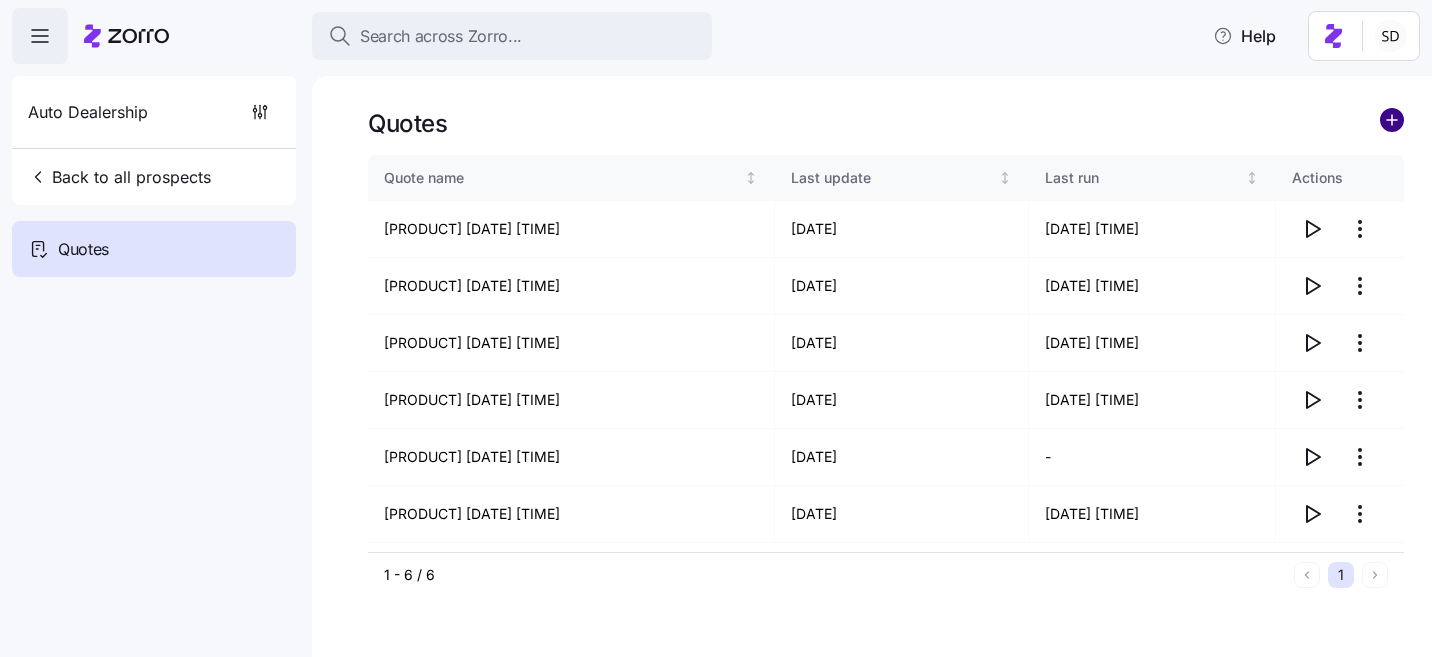 click 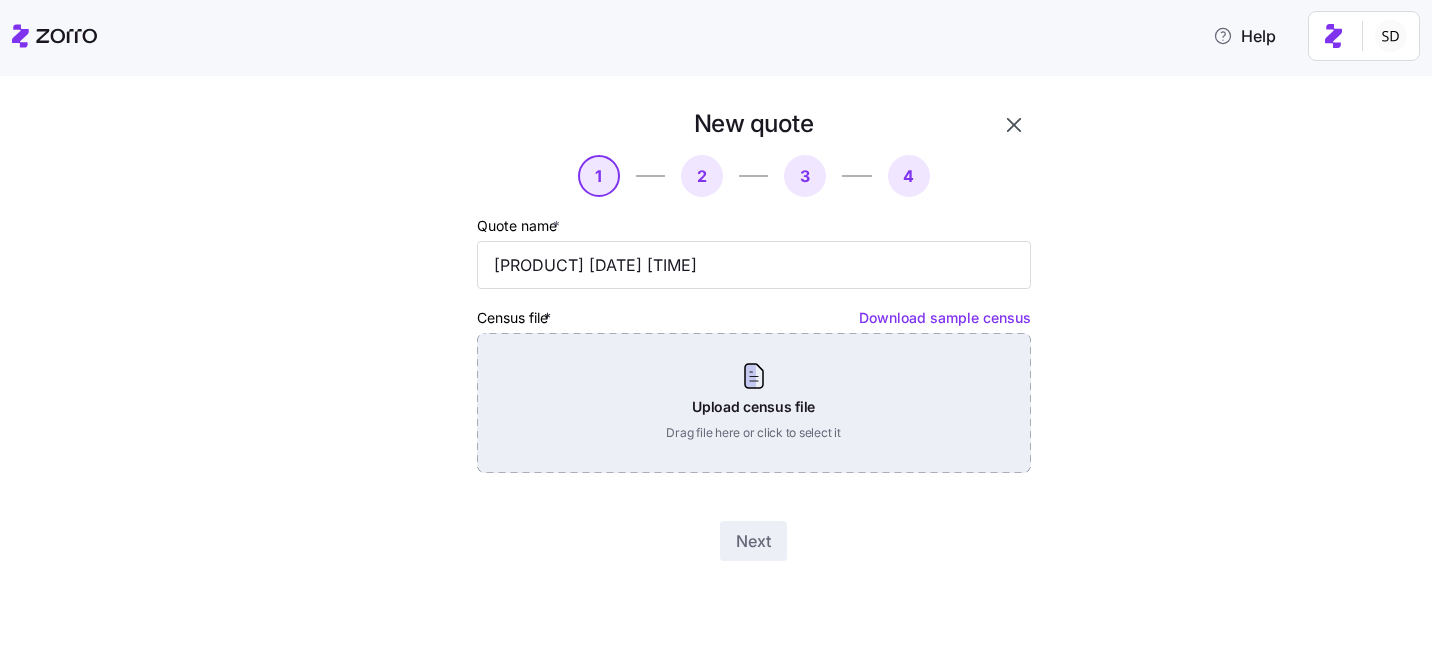 click on "Upload census file Drag file here or click to select it" at bounding box center [754, 403] 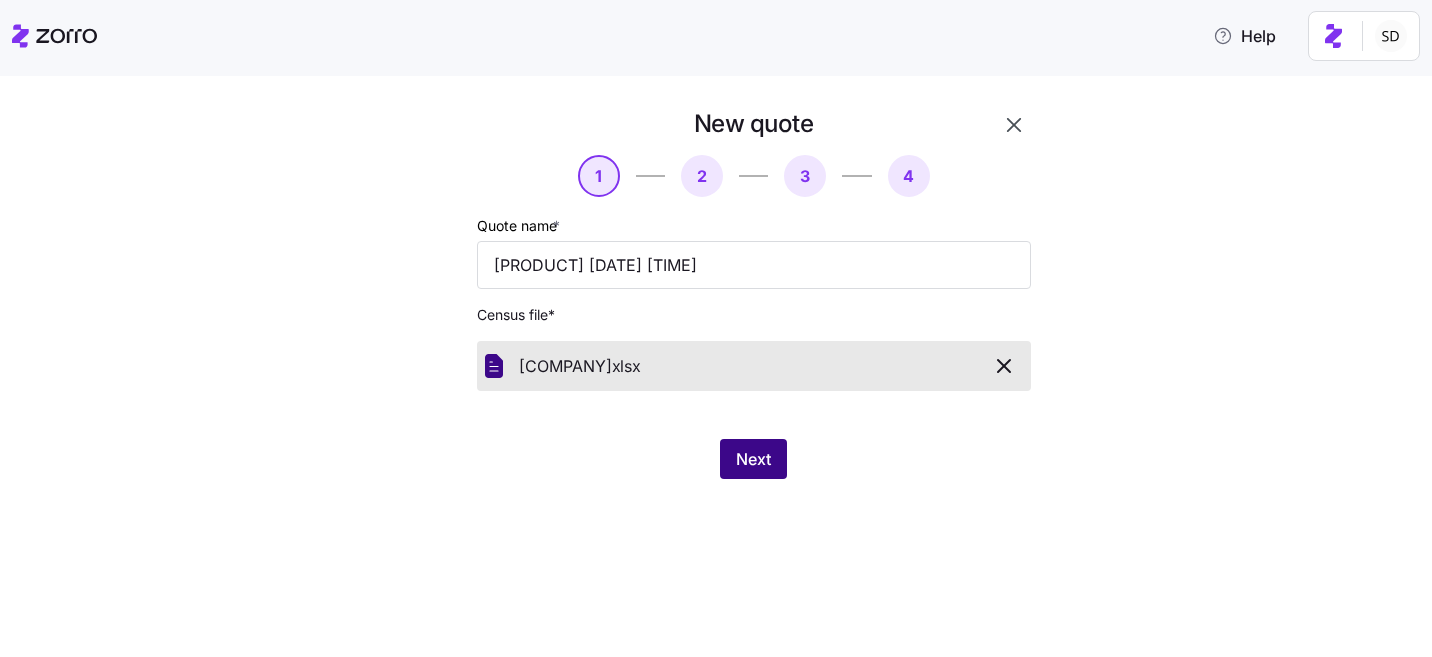 click on "Next" at bounding box center (753, 459) 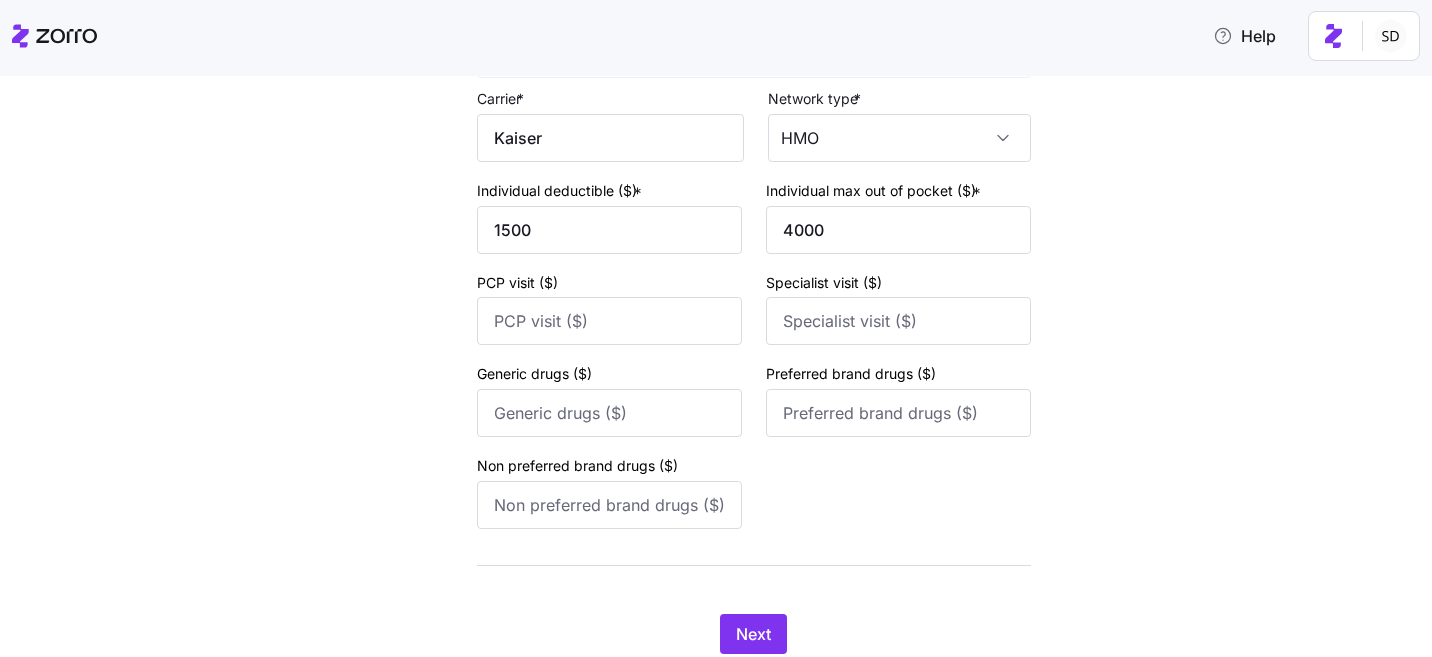 scroll, scrollTop: 3234, scrollLeft: 0, axis: vertical 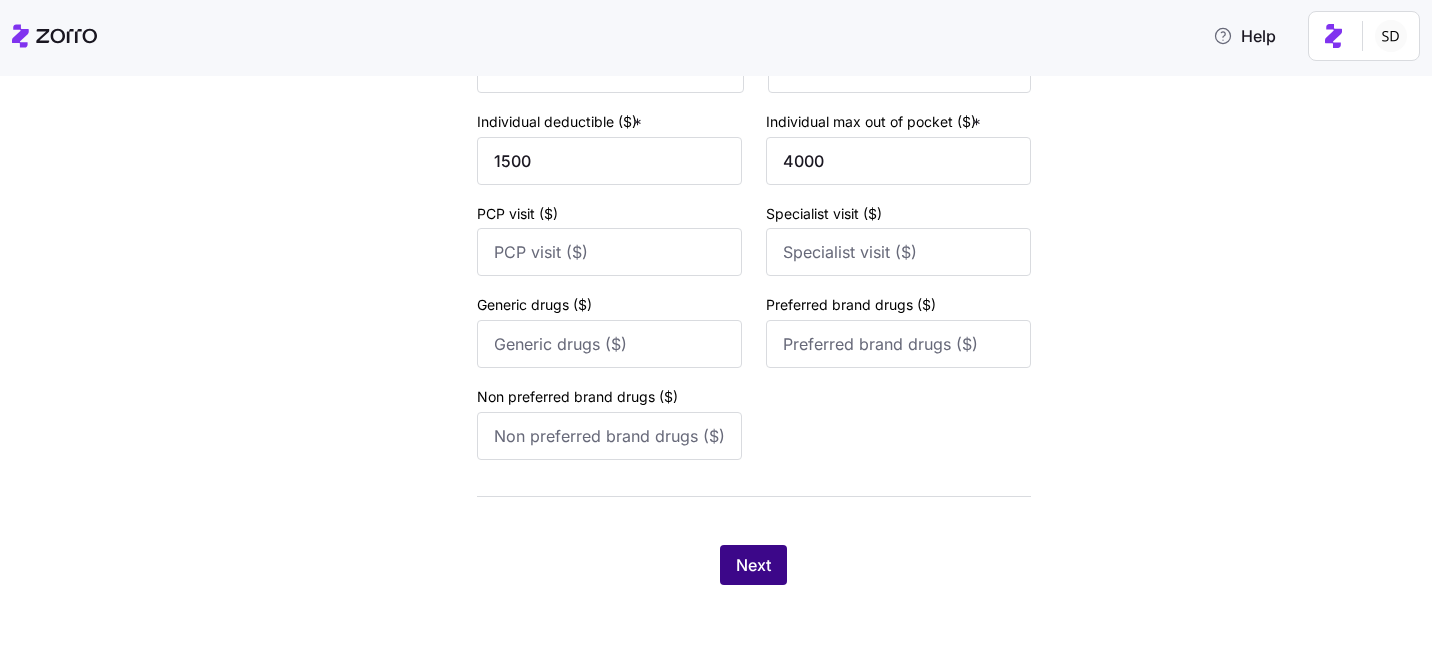 click on "Next" at bounding box center (753, 565) 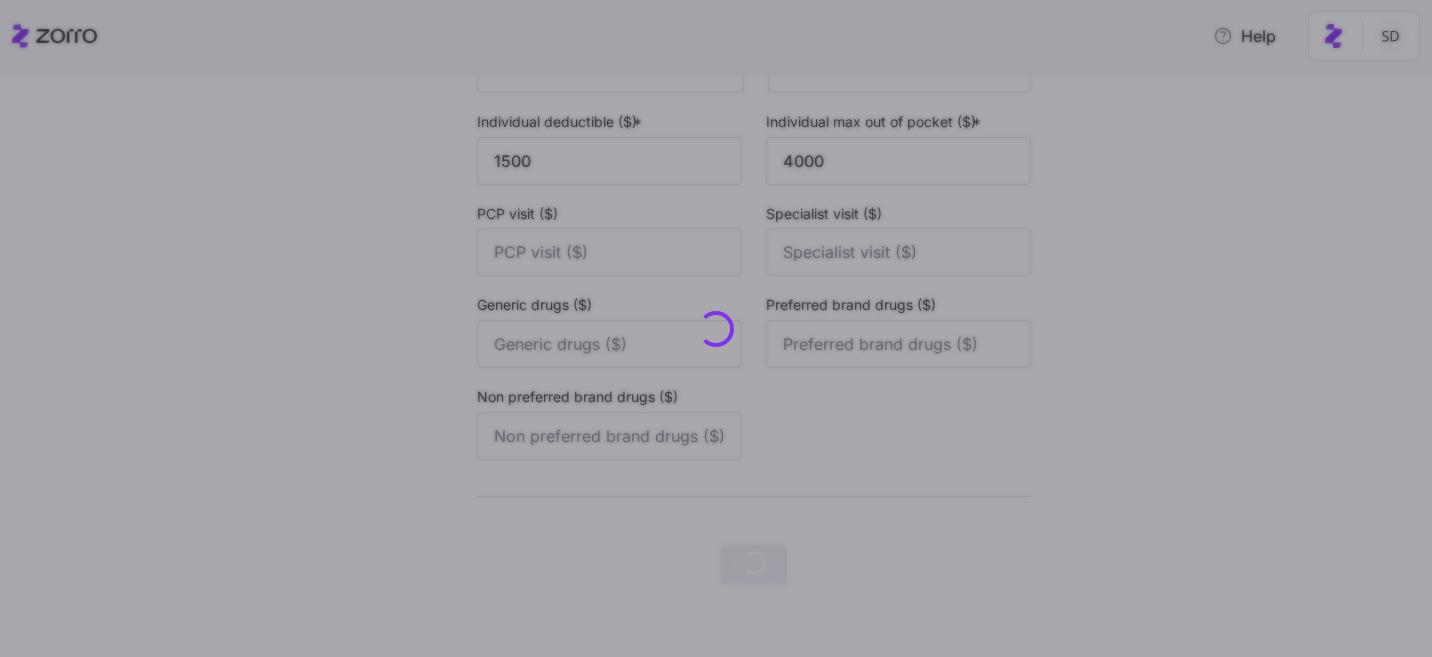 scroll, scrollTop: 0, scrollLeft: 0, axis: both 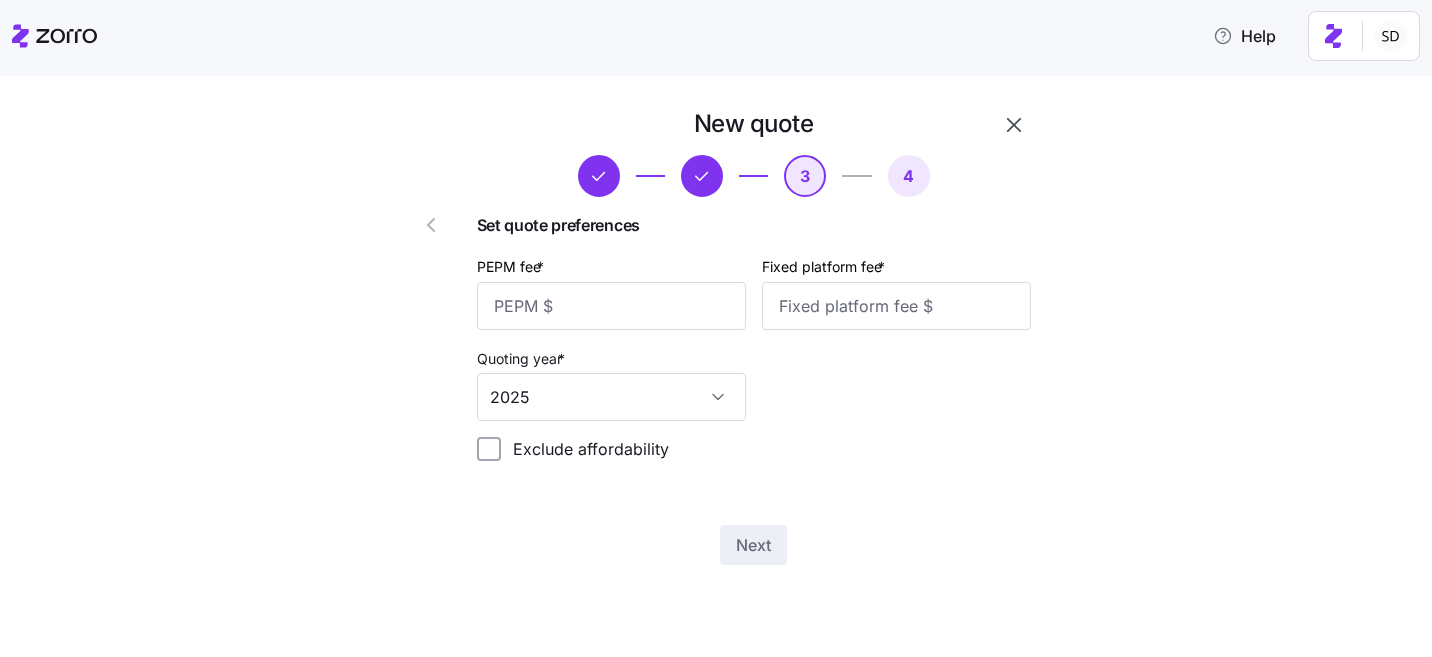 click 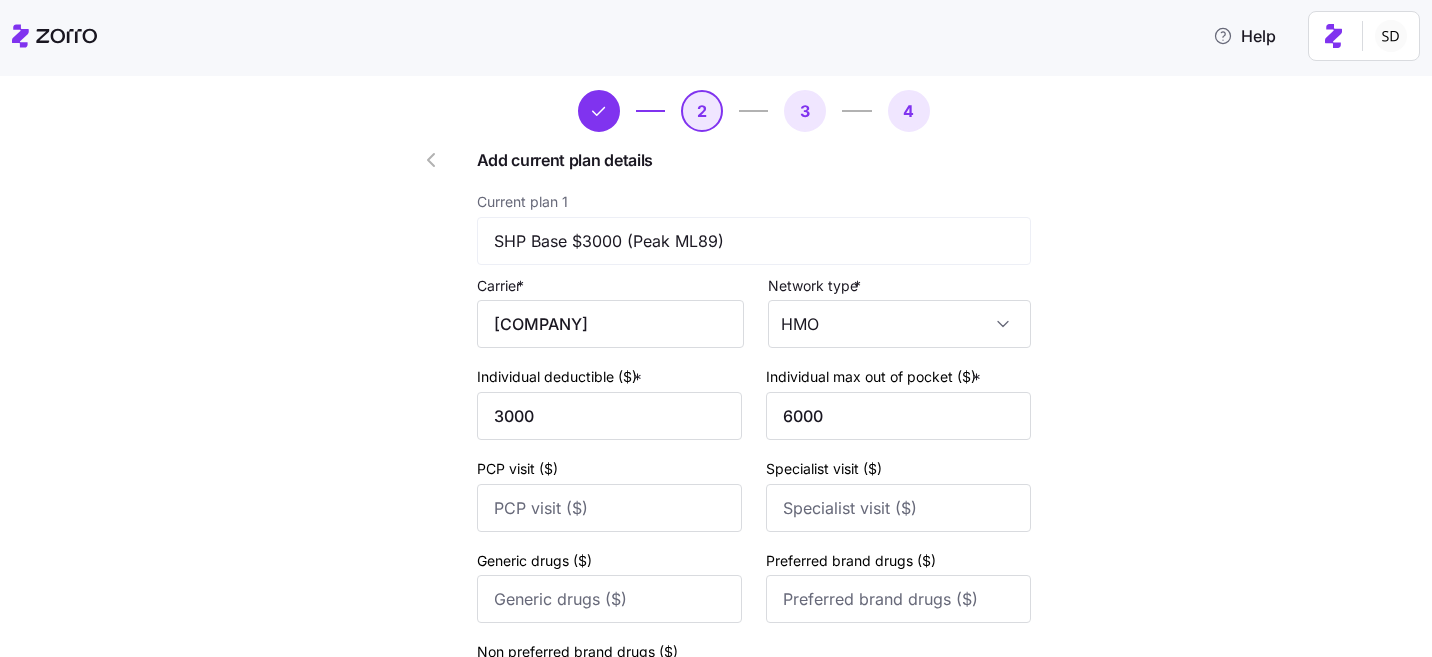 scroll, scrollTop: 67, scrollLeft: 0, axis: vertical 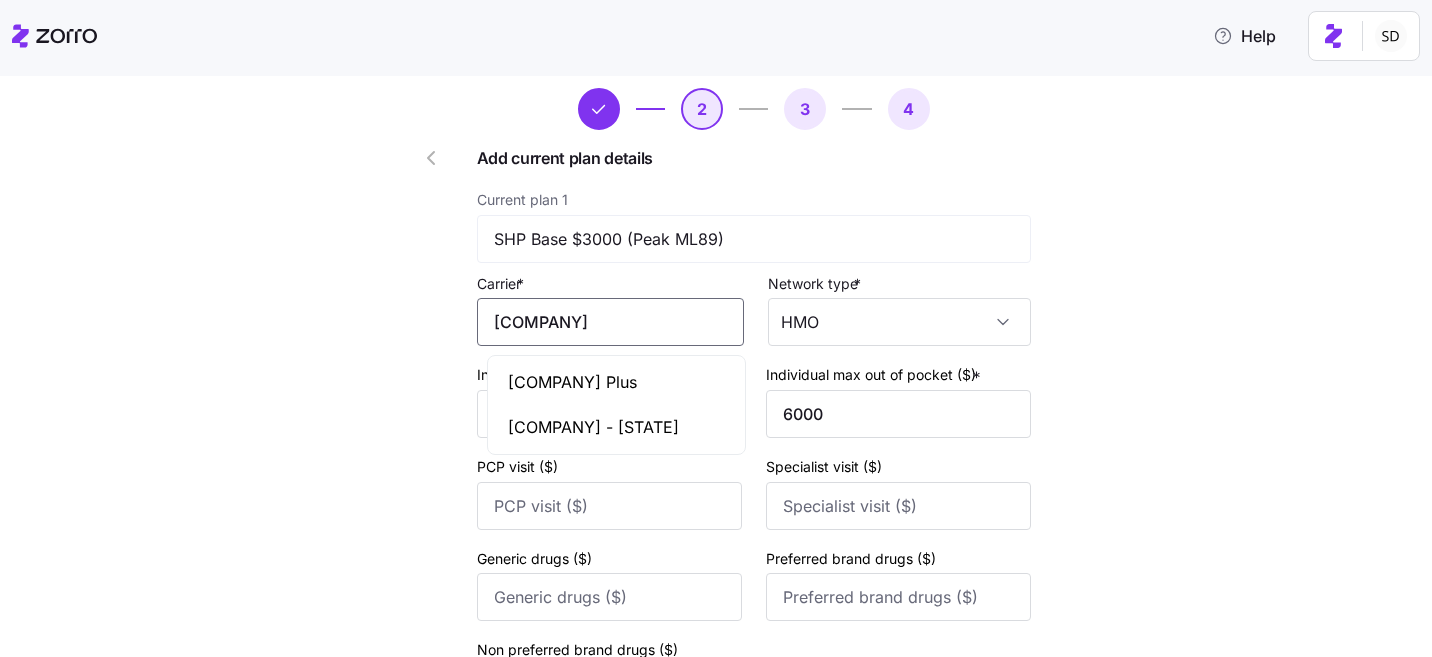 click on "[COMPANY]" at bounding box center (610, 322) 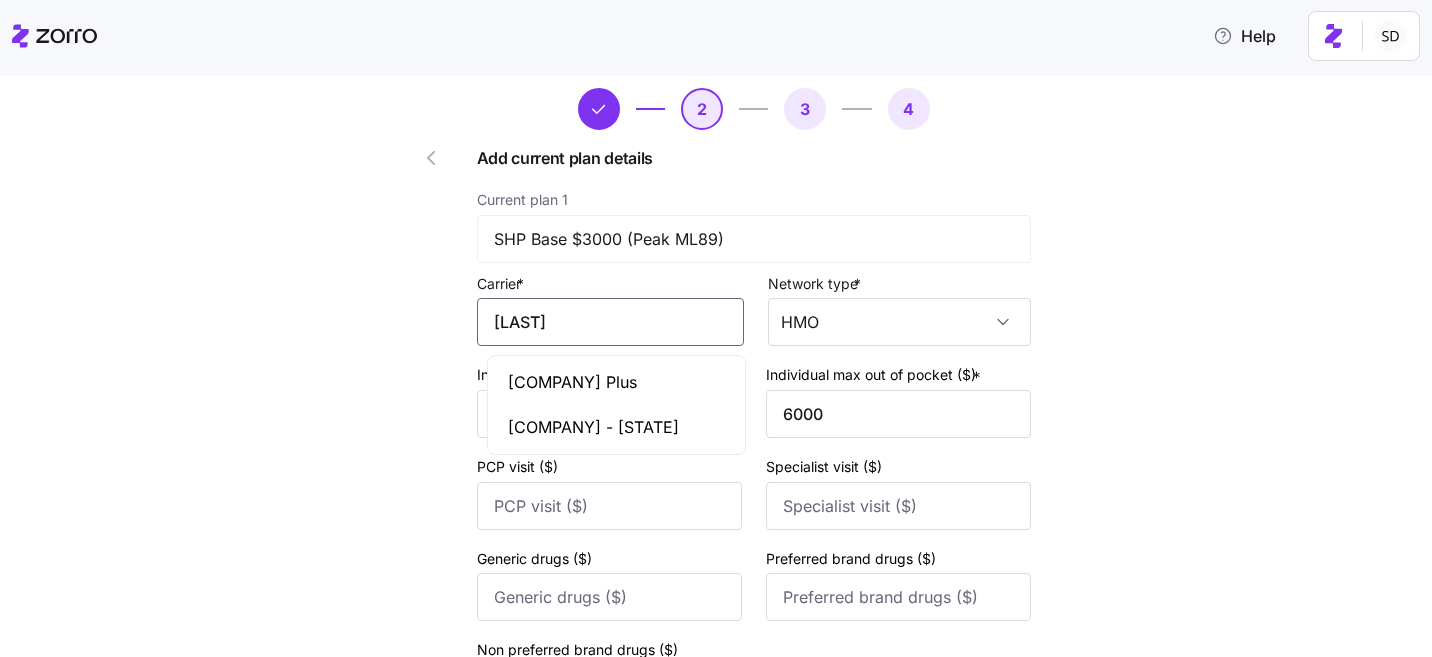 click on "[COMPANY] Plus" at bounding box center (572, 382) 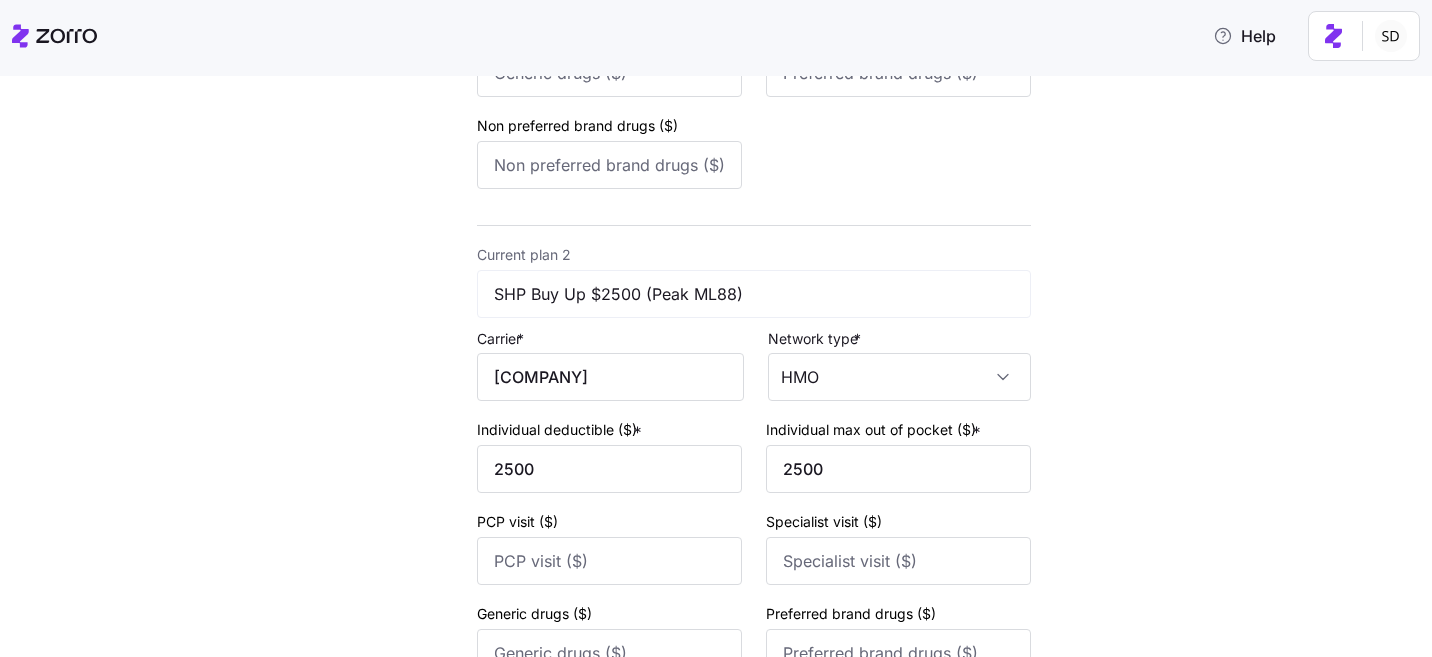 scroll, scrollTop: 693, scrollLeft: 0, axis: vertical 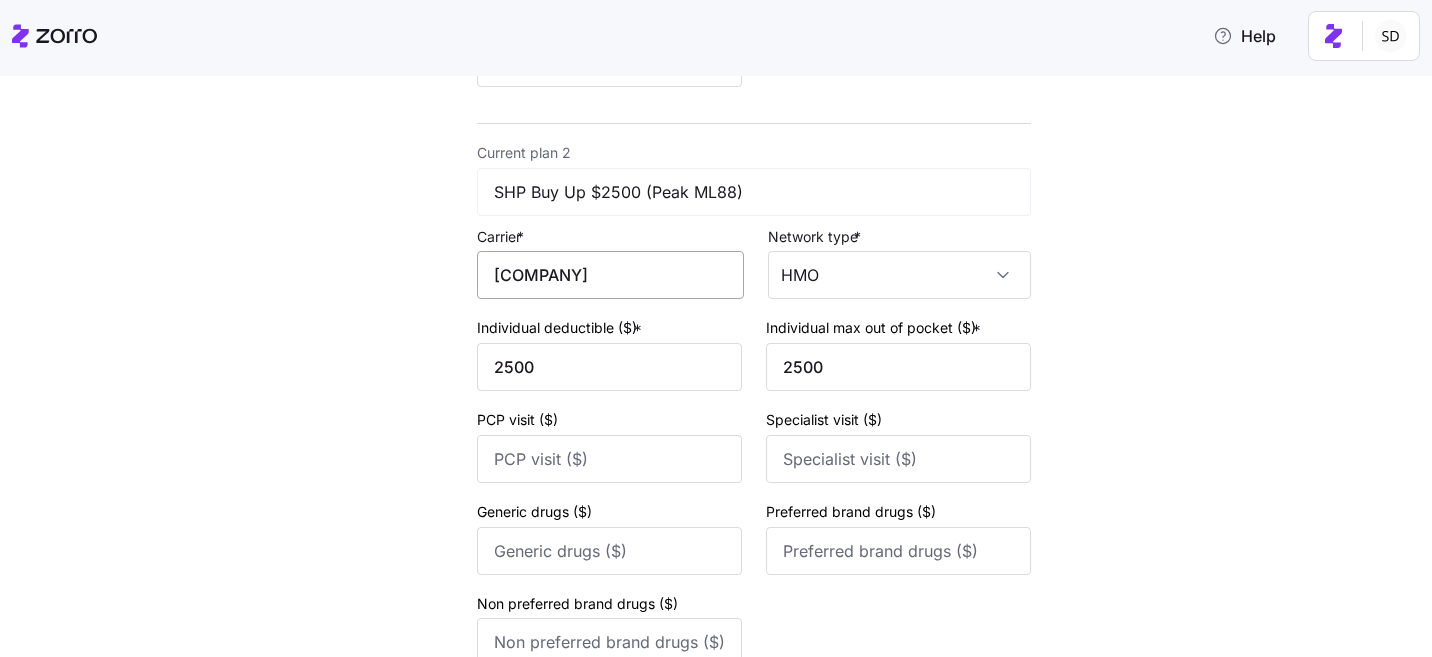 type on "[COMPANY] Plus" 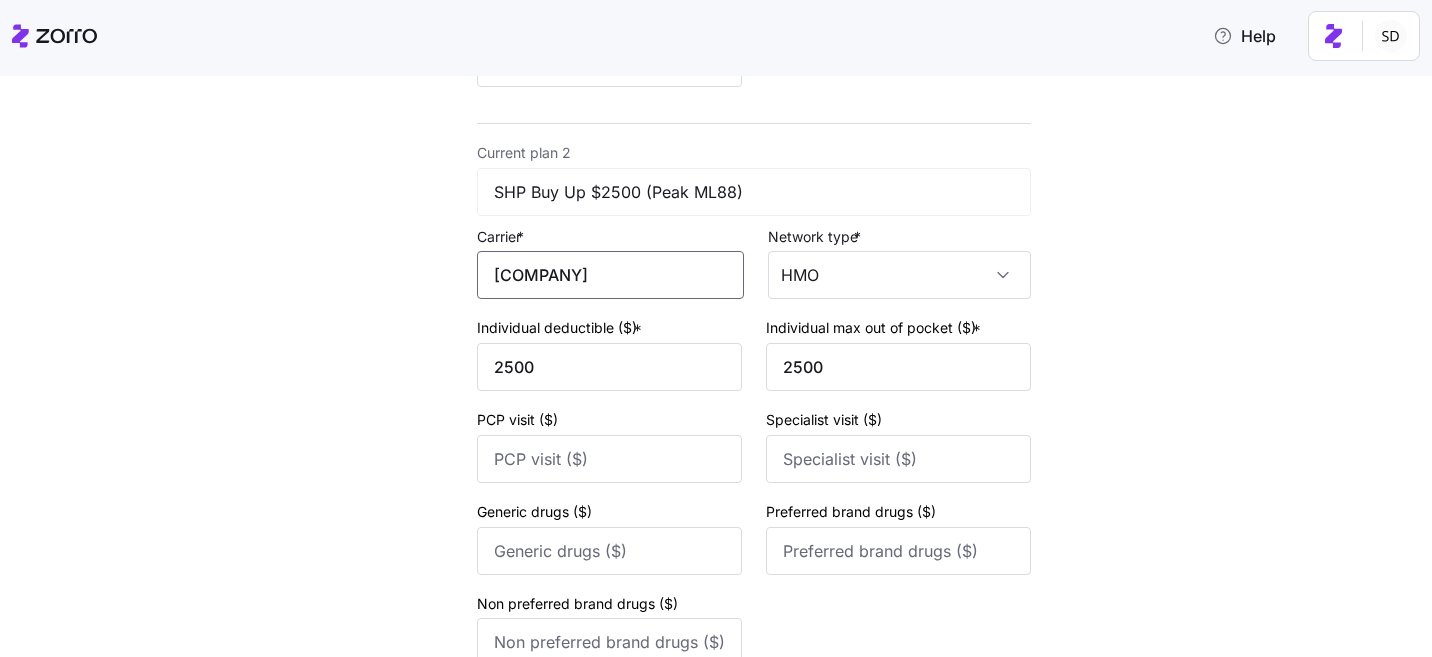 click on "[COMPANY]" at bounding box center (610, 275) 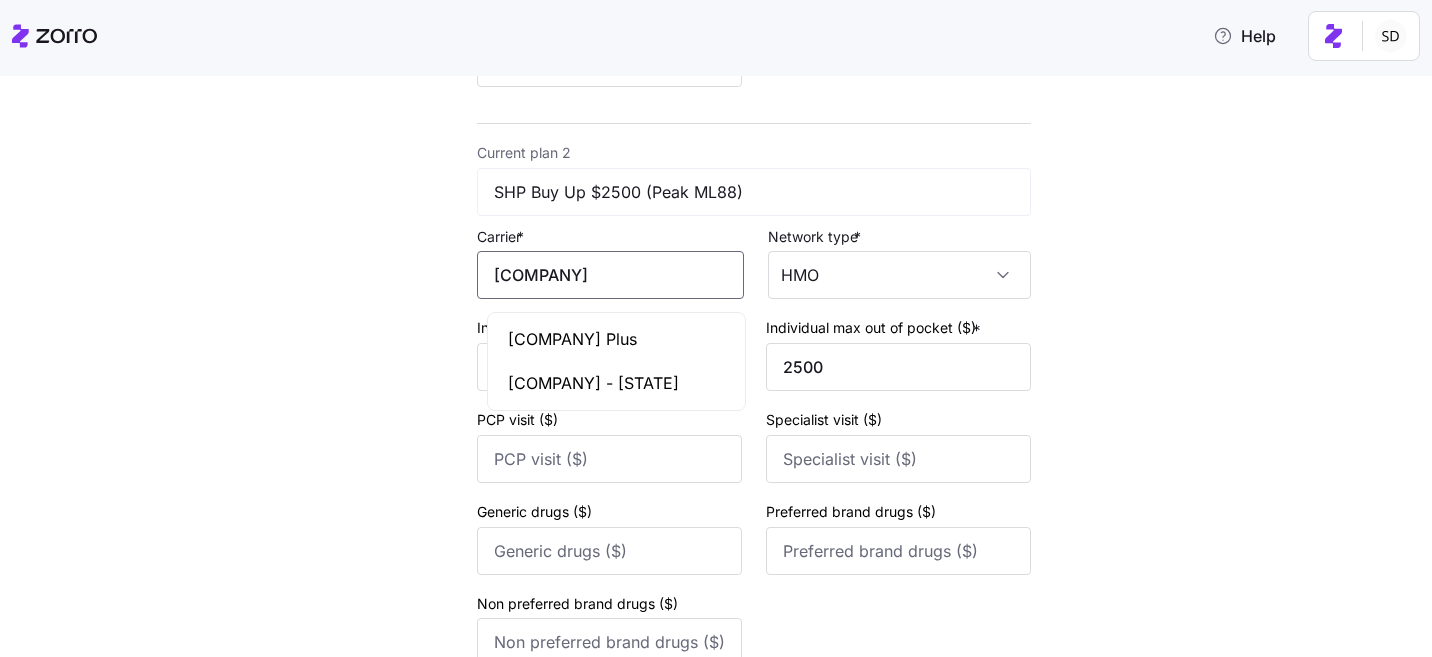 click on "[COMPANY] Plus" at bounding box center (572, 339) 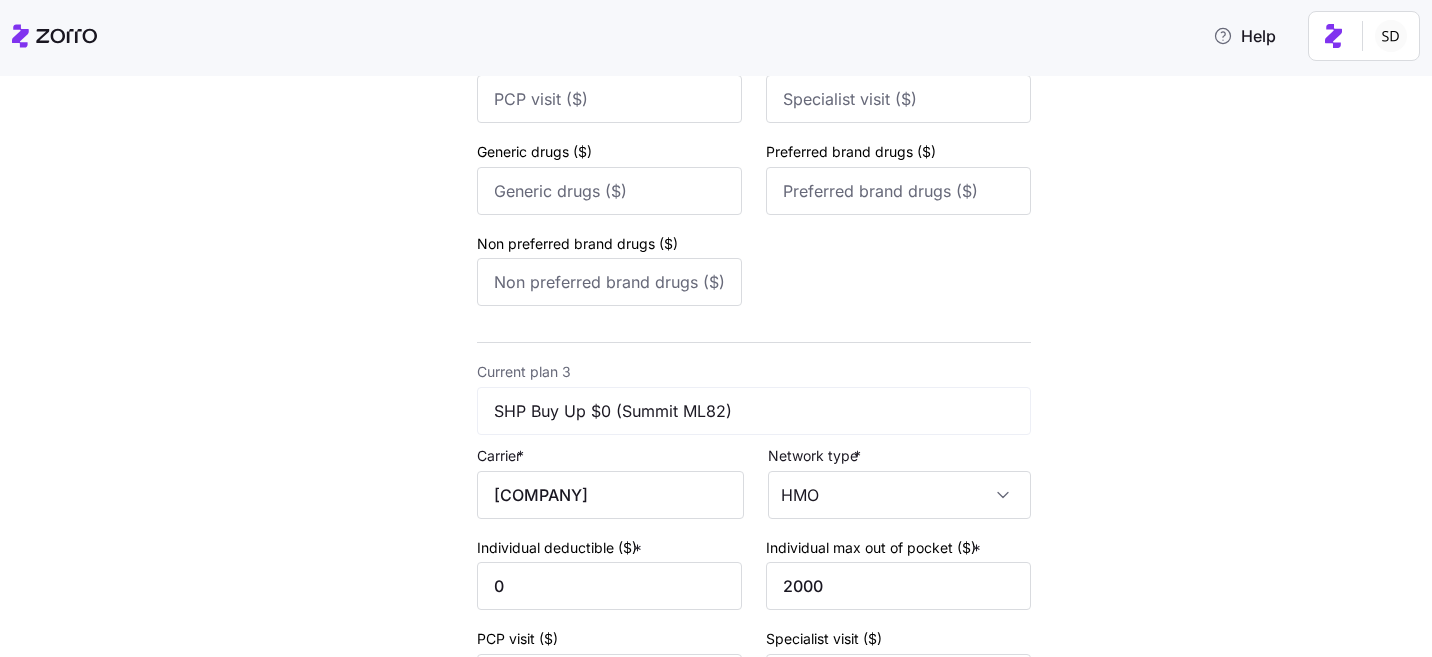 scroll, scrollTop: 1114, scrollLeft: 0, axis: vertical 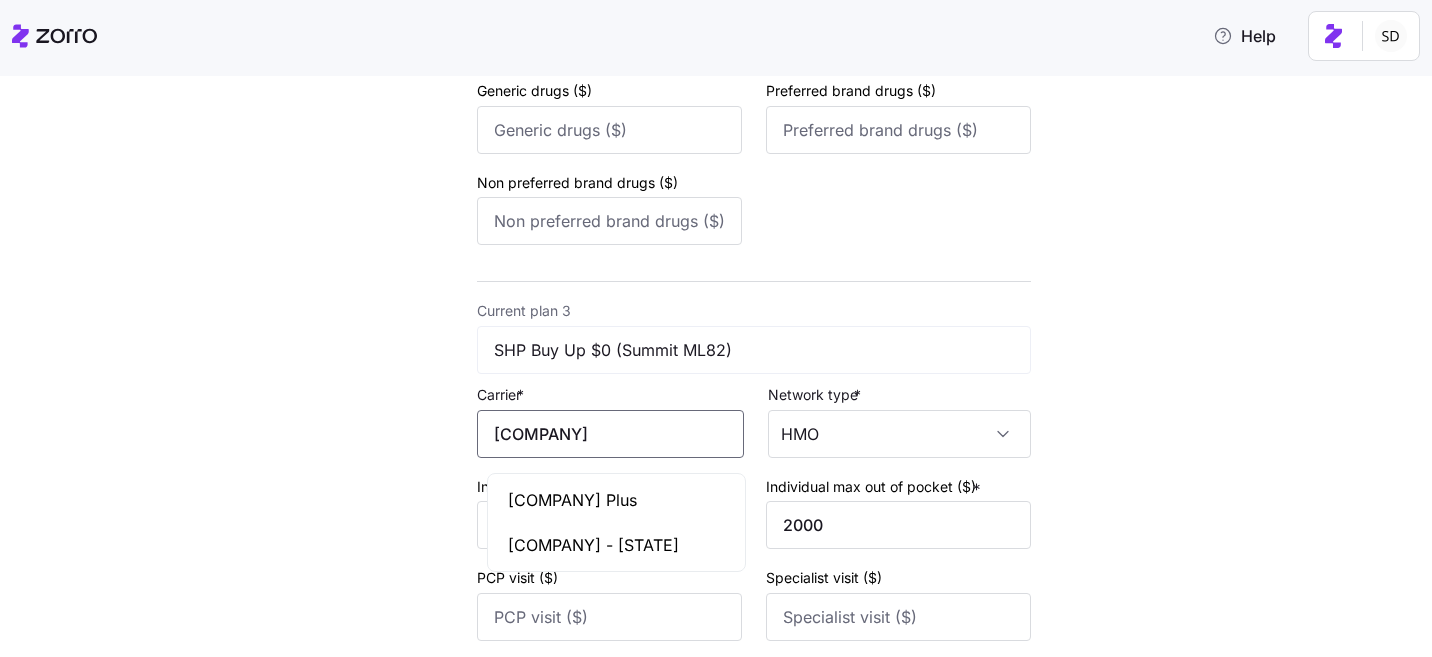 click on "[COMPANY]" at bounding box center (610, 434) 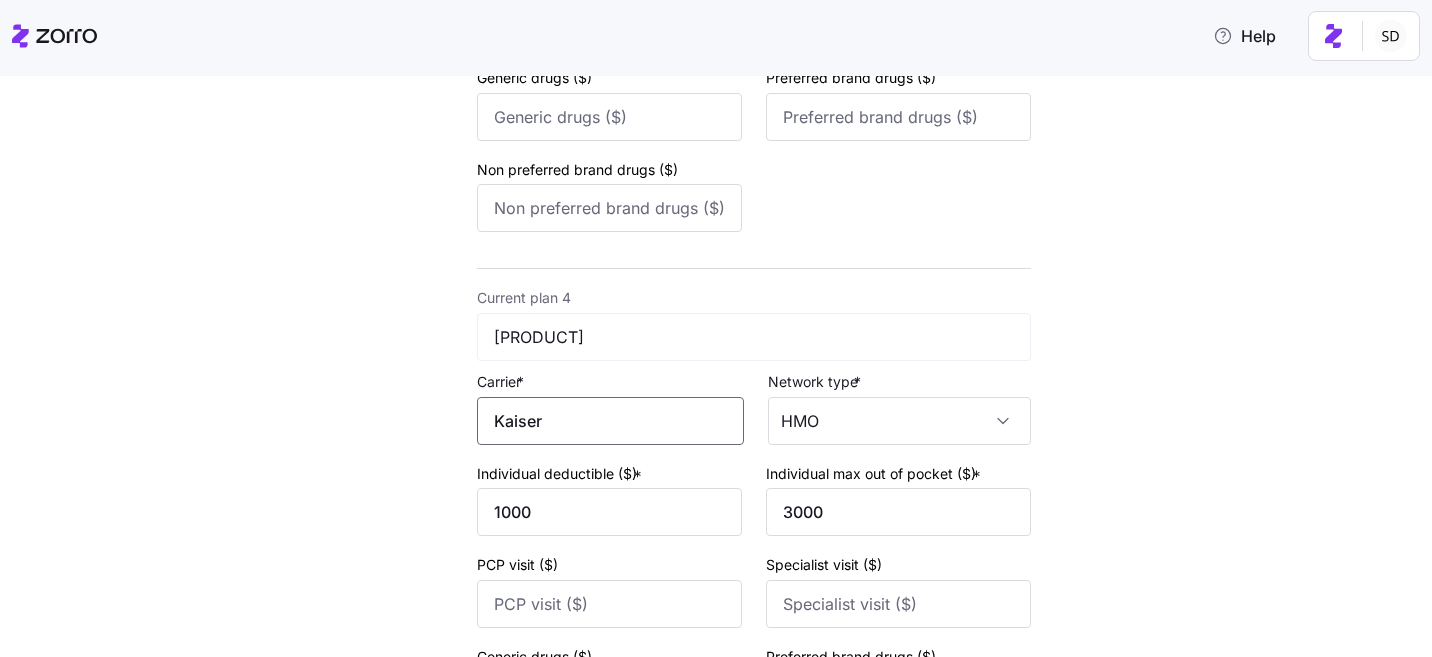 click on "Kaiser" at bounding box center [610, 421] 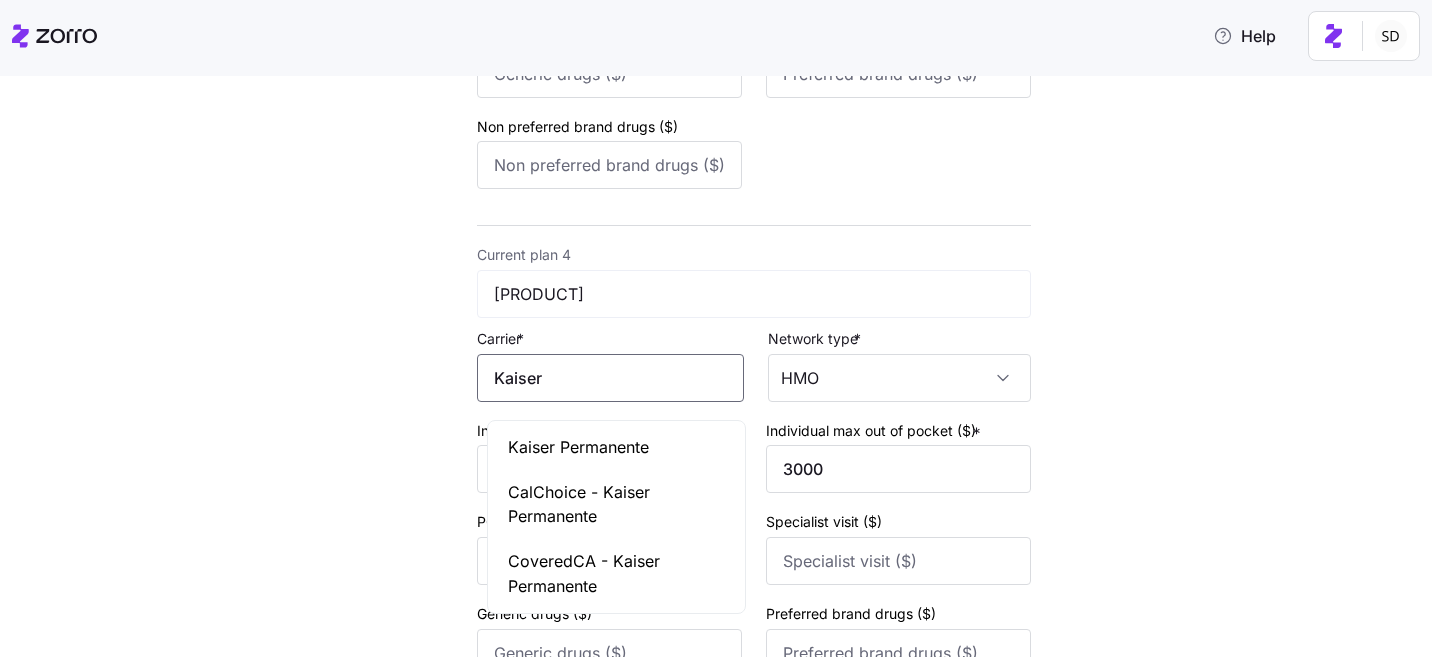 click on "Kaiser Permanente" at bounding box center (578, 447) 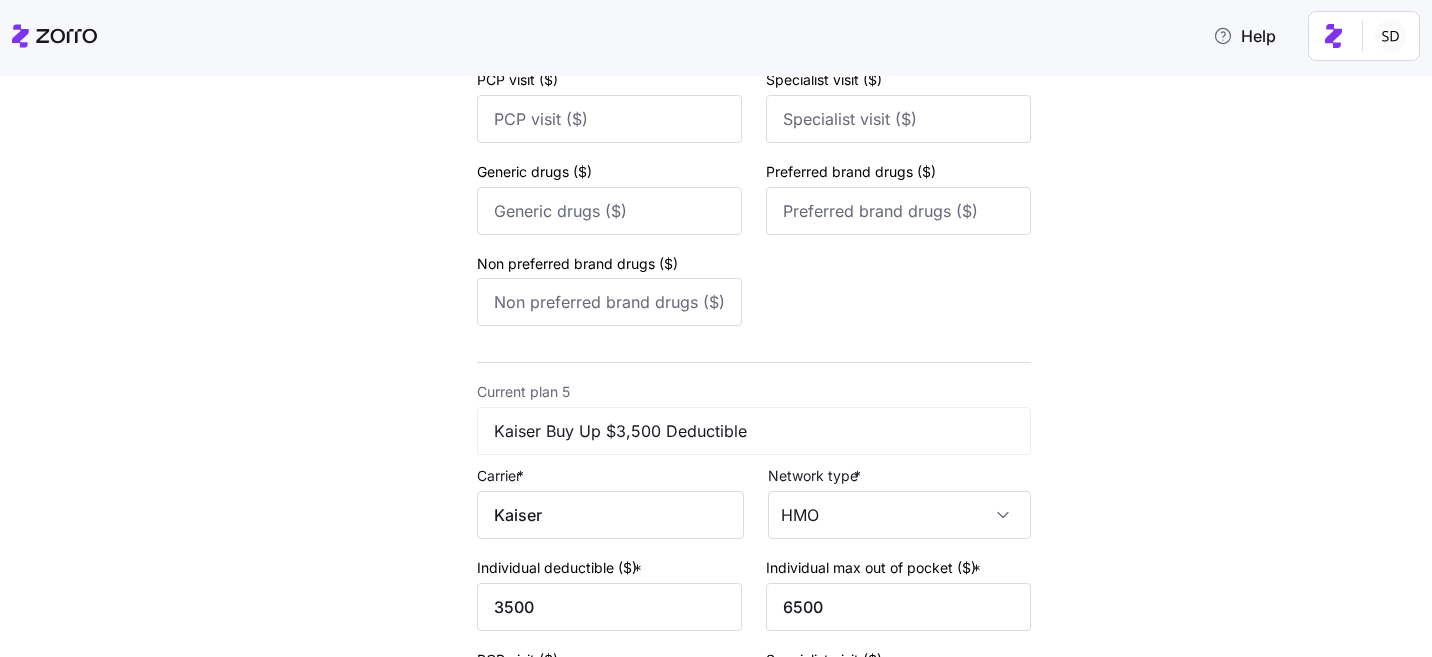 scroll, scrollTop: 2290, scrollLeft: 0, axis: vertical 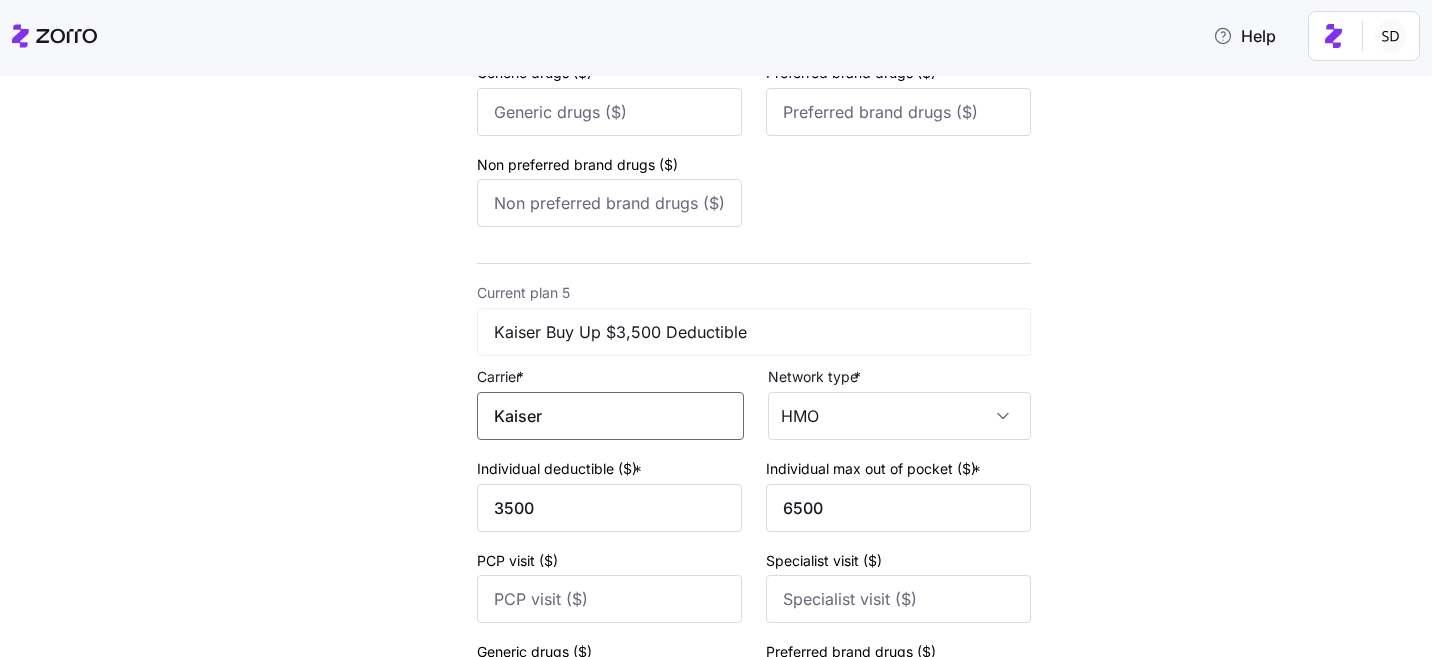 click on "Kaiser" at bounding box center [610, 416] 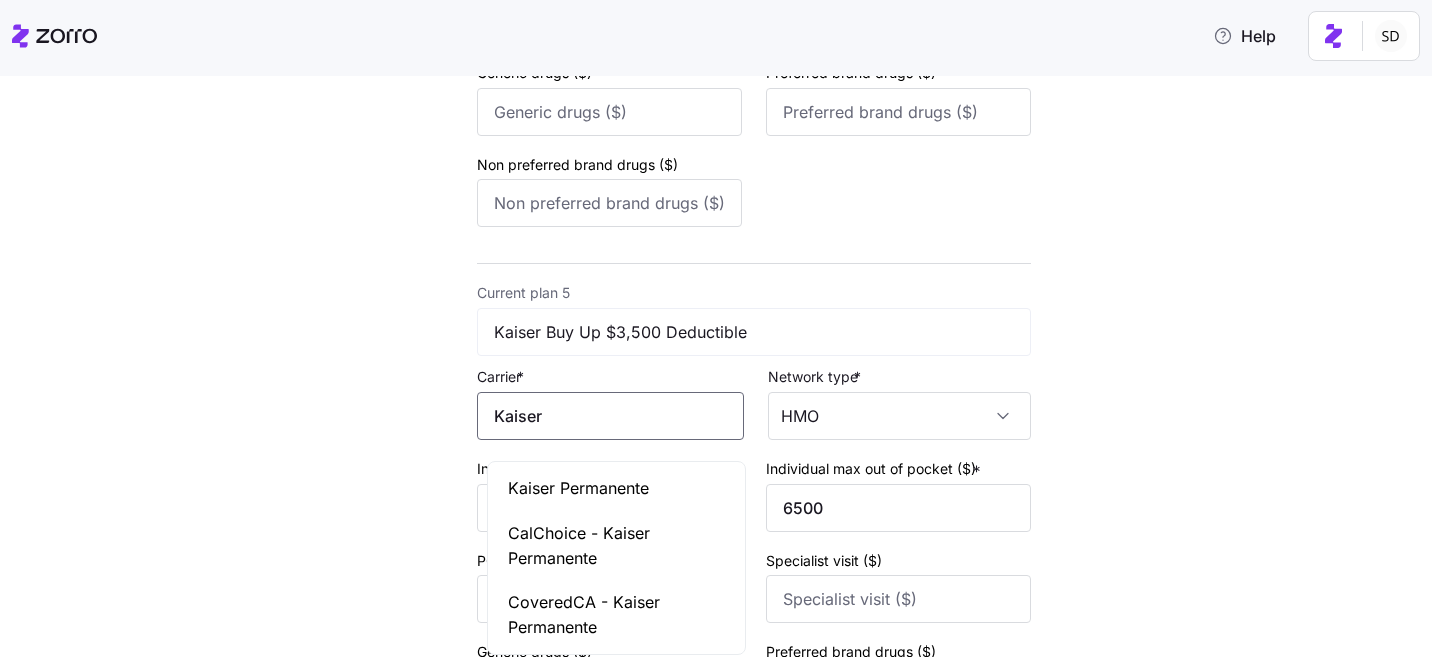 click on "Kaiser Permanente" at bounding box center [578, 488] 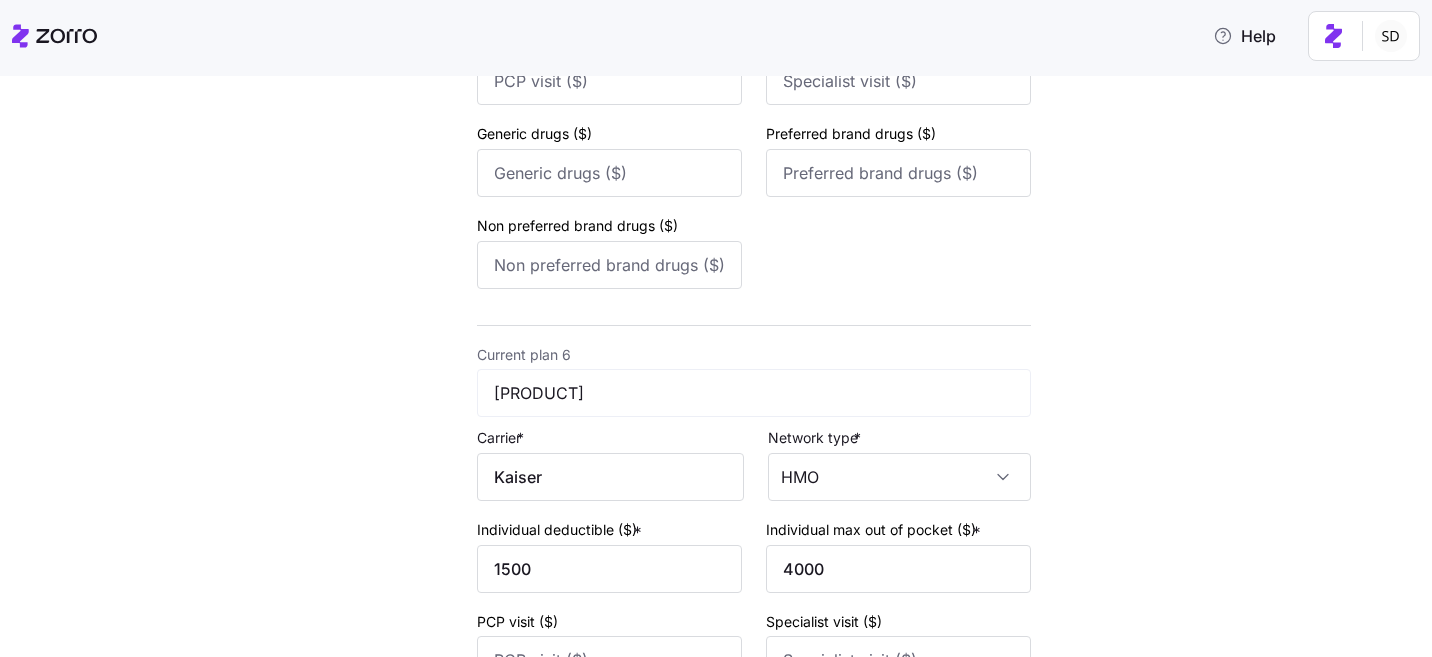 scroll, scrollTop: 2871, scrollLeft: 0, axis: vertical 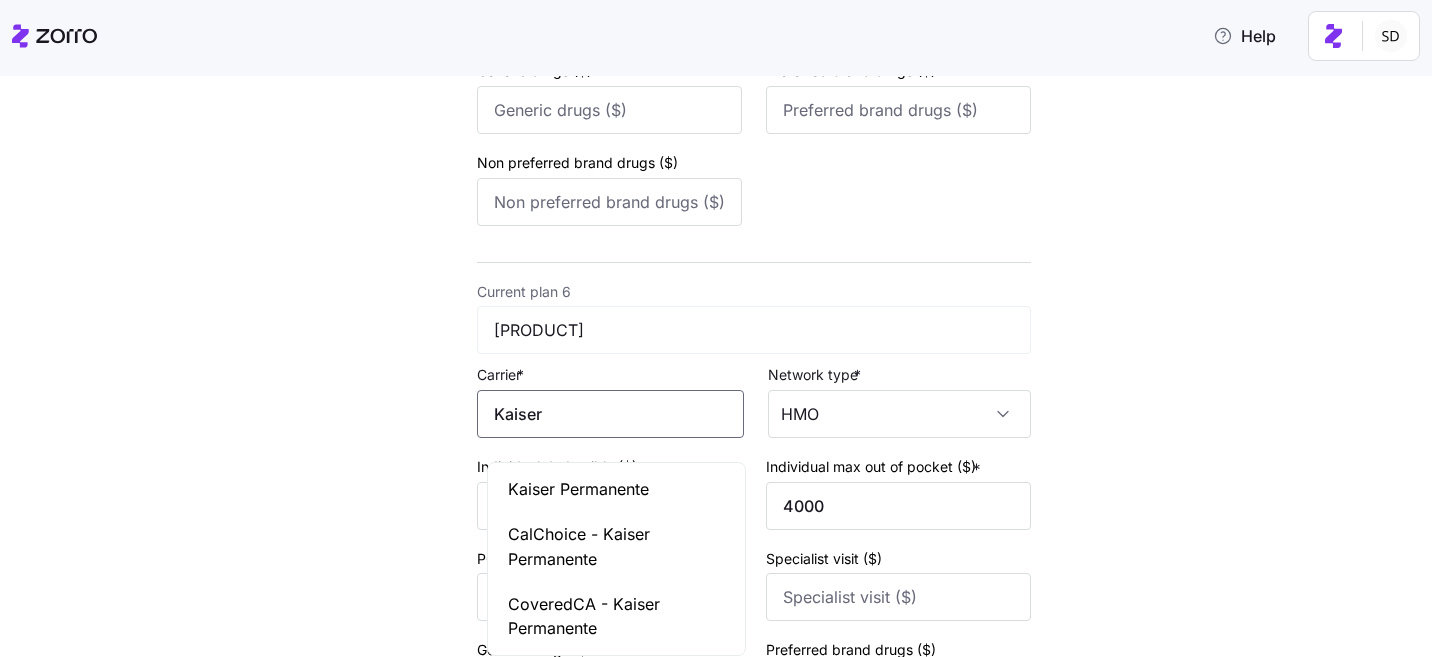 click on "Kaiser" at bounding box center [610, 414] 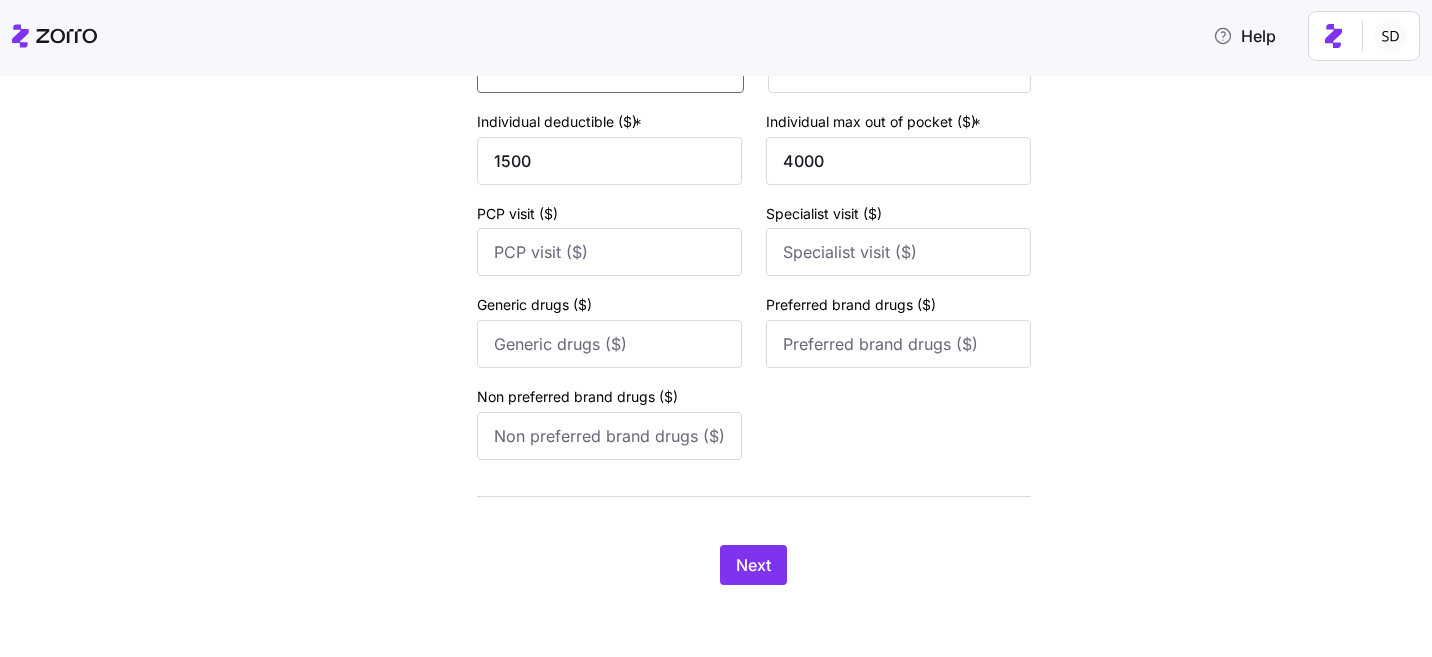 scroll, scrollTop: 3231, scrollLeft: 0, axis: vertical 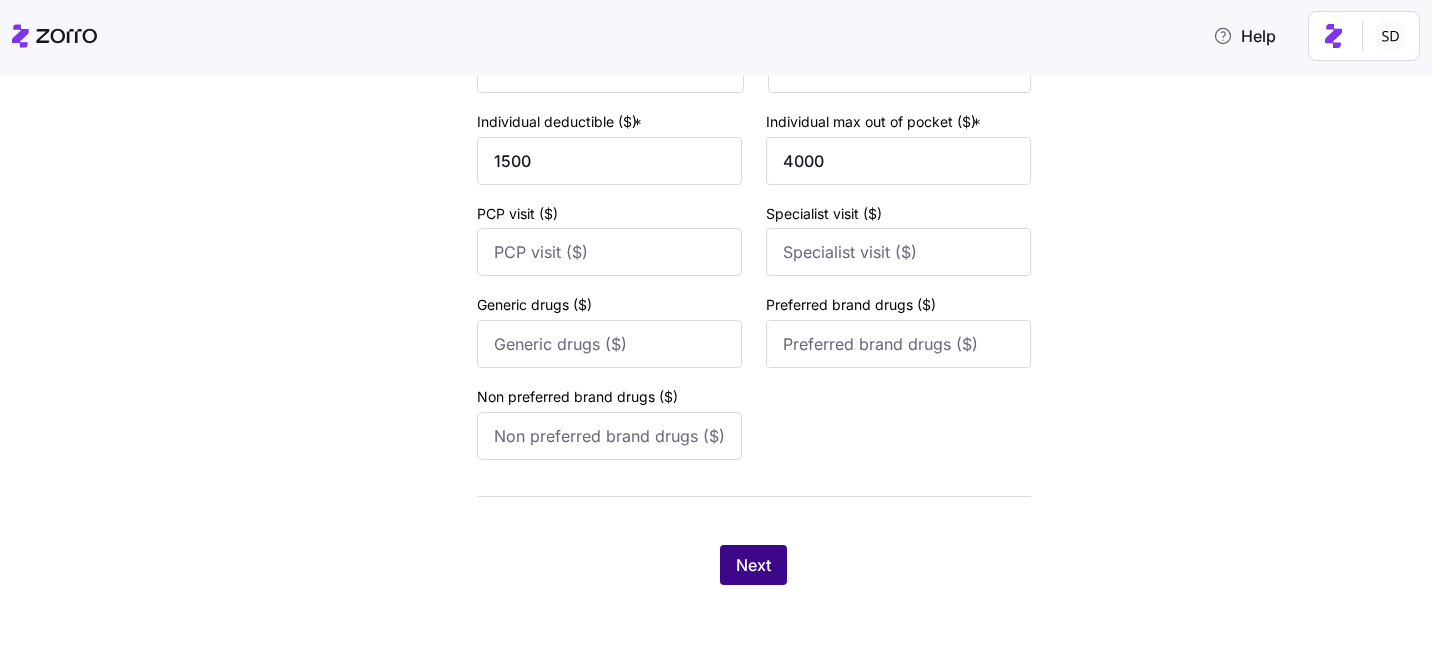 click on "Next" at bounding box center (753, 565) 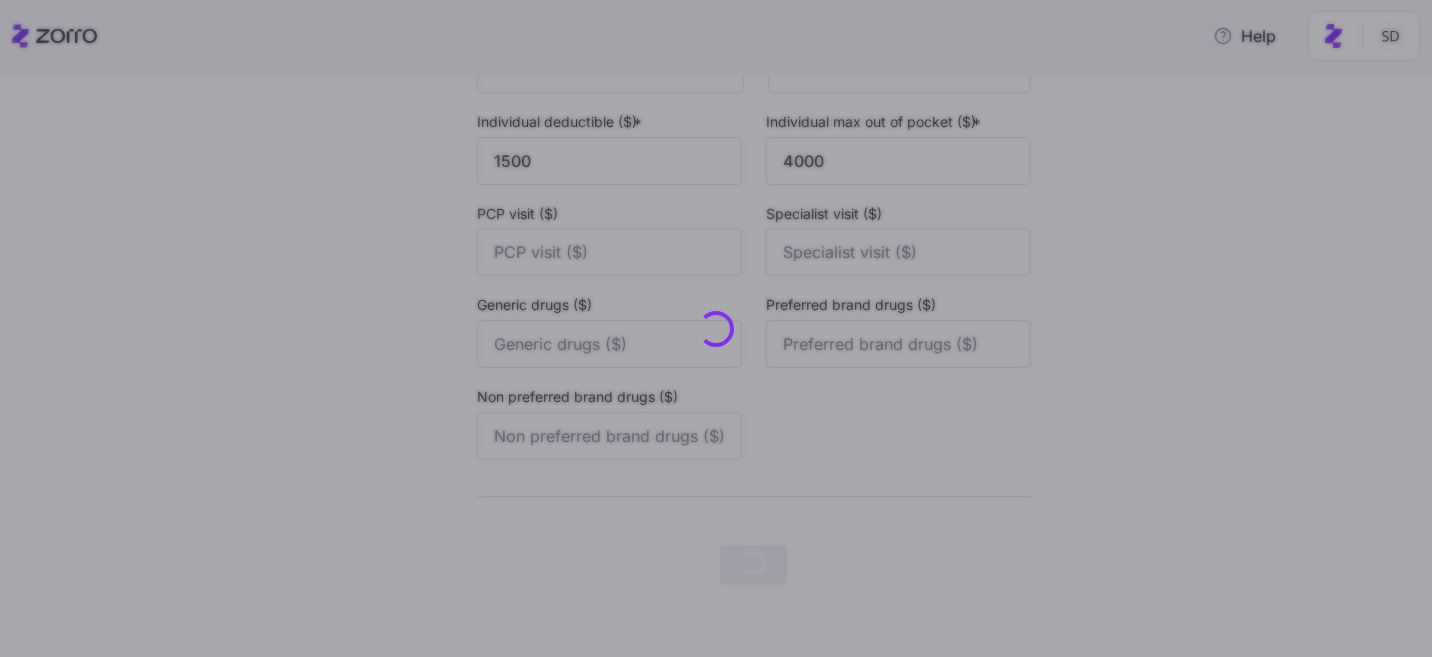 scroll, scrollTop: 0, scrollLeft: 0, axis: both 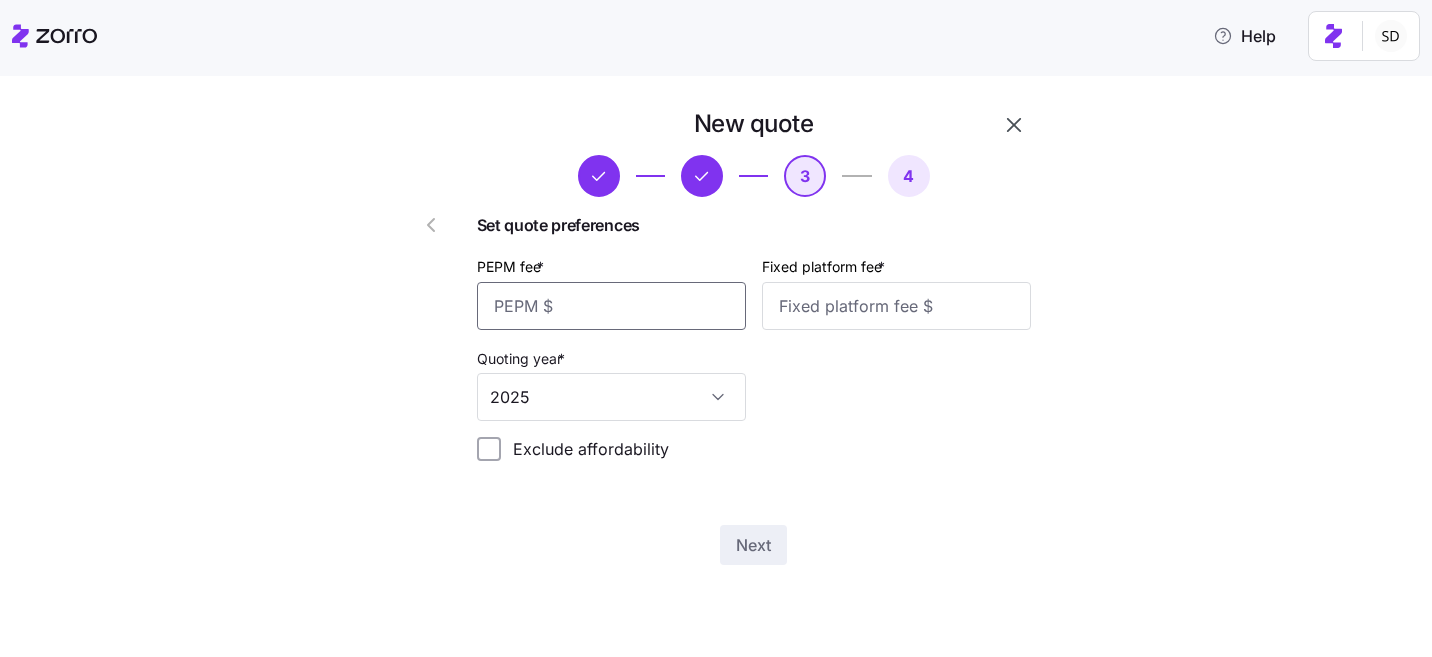 click on "PEPM fee  *" at bounding box center (611, 306) 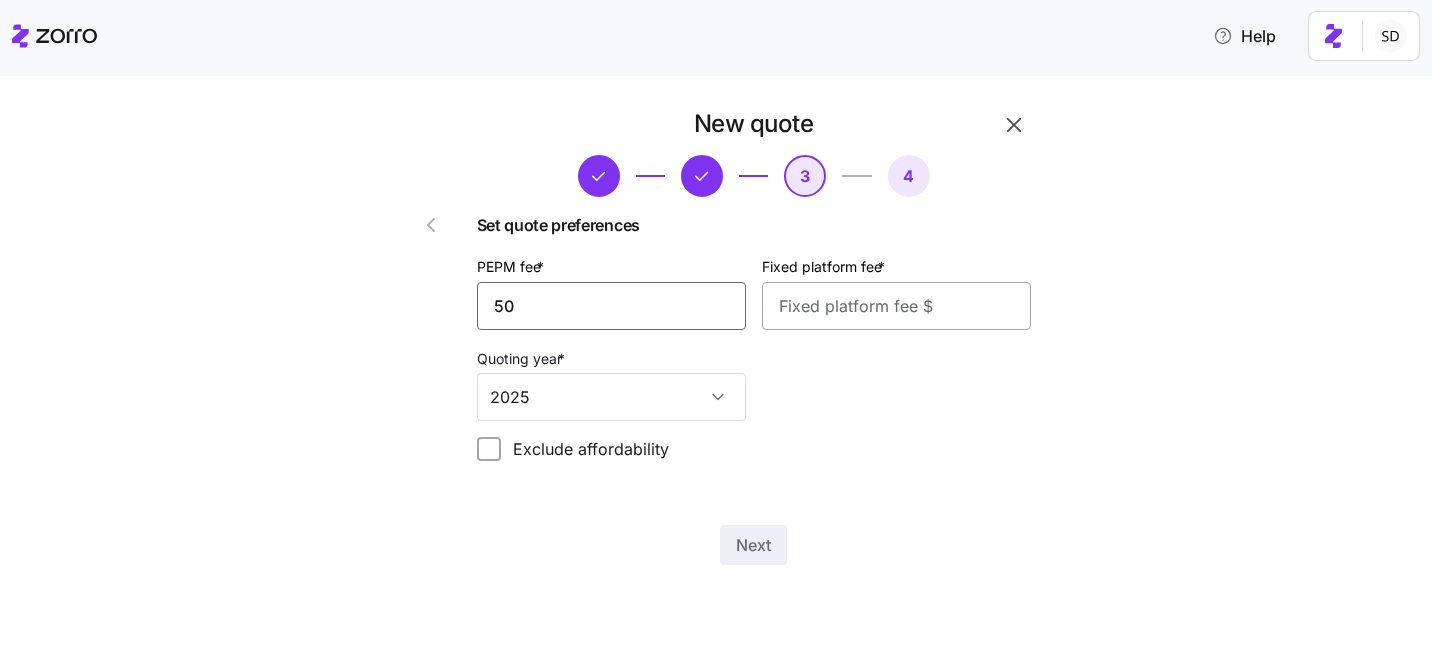 type on "50" 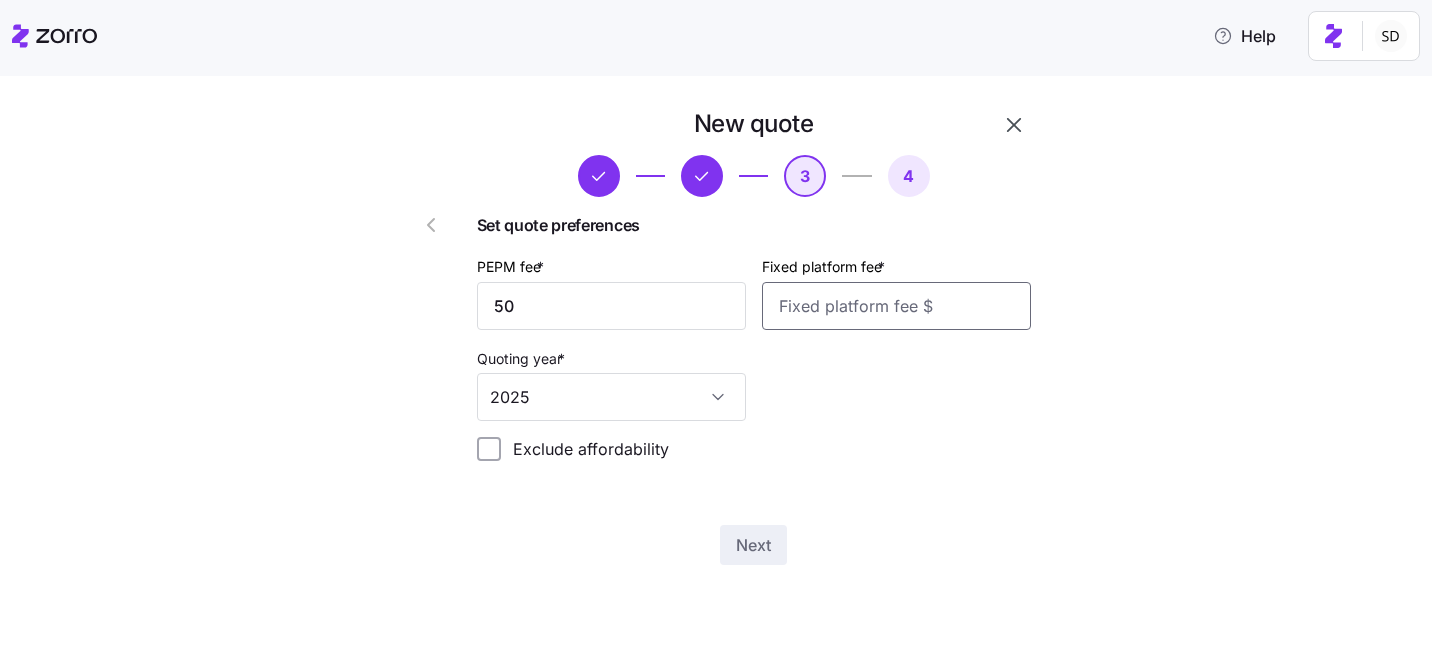 click on "Fixed platform fee  *" at bounding box center [896, 306] 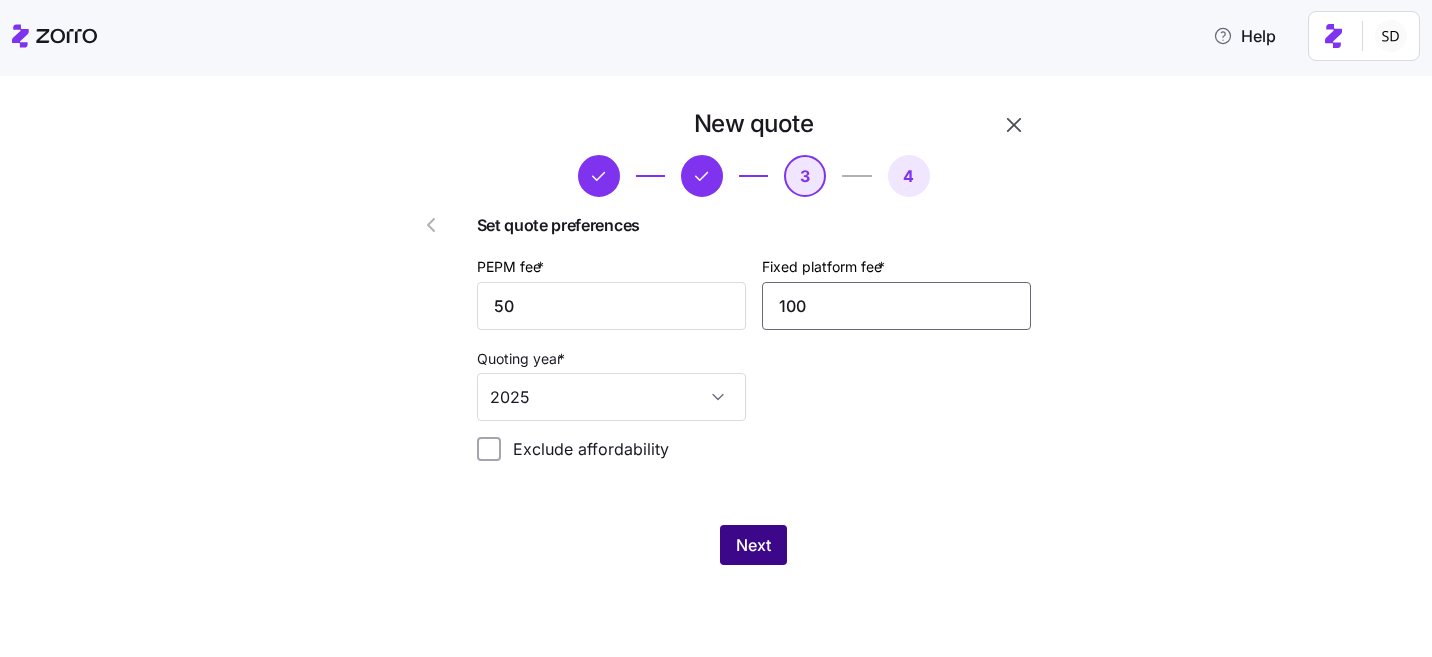 type on "100" 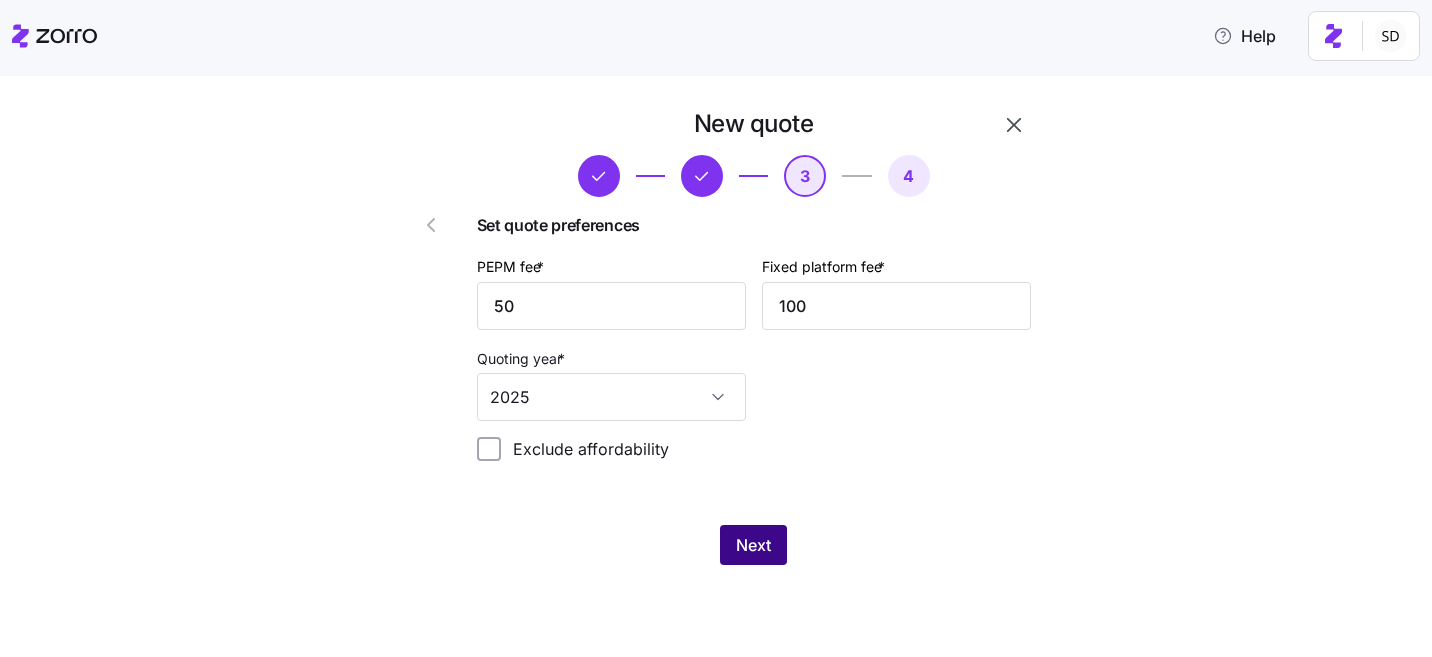 click on "Next" at bounding box center (753, 545) 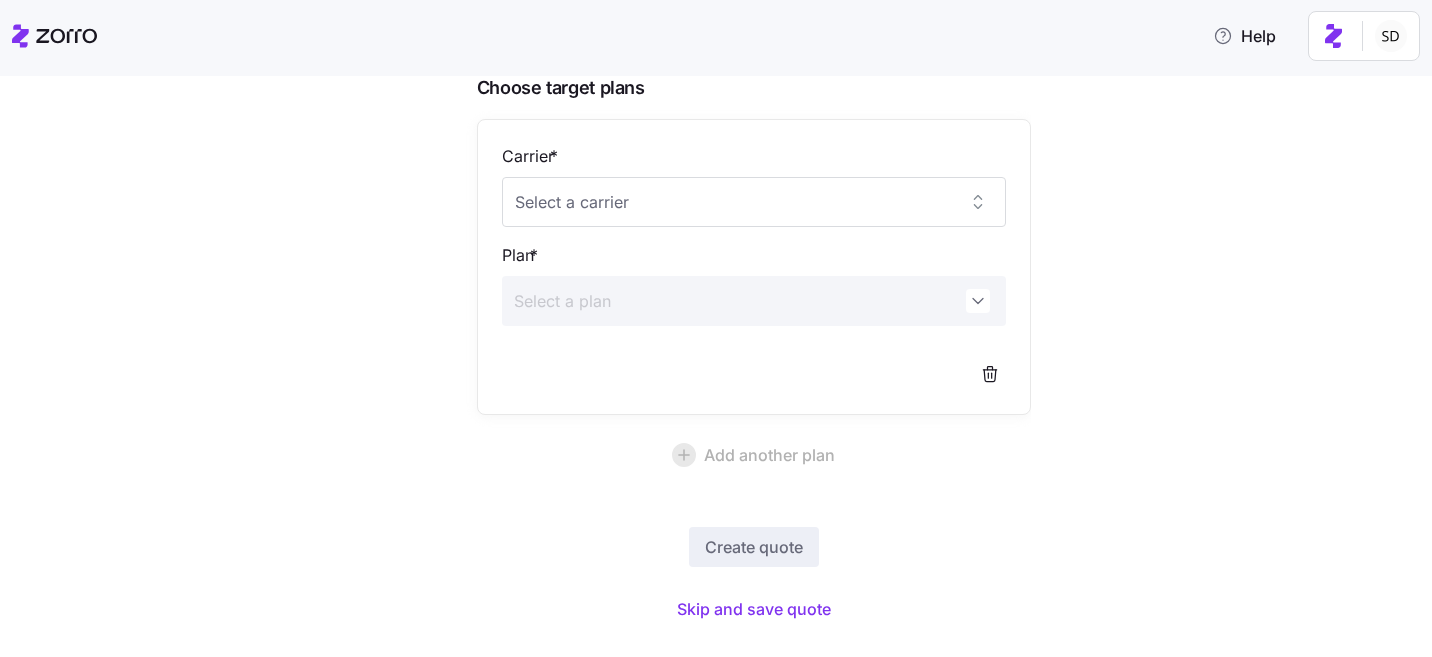 scroll, scrollTop: 204, scrollLeft: 0, axis: vertical 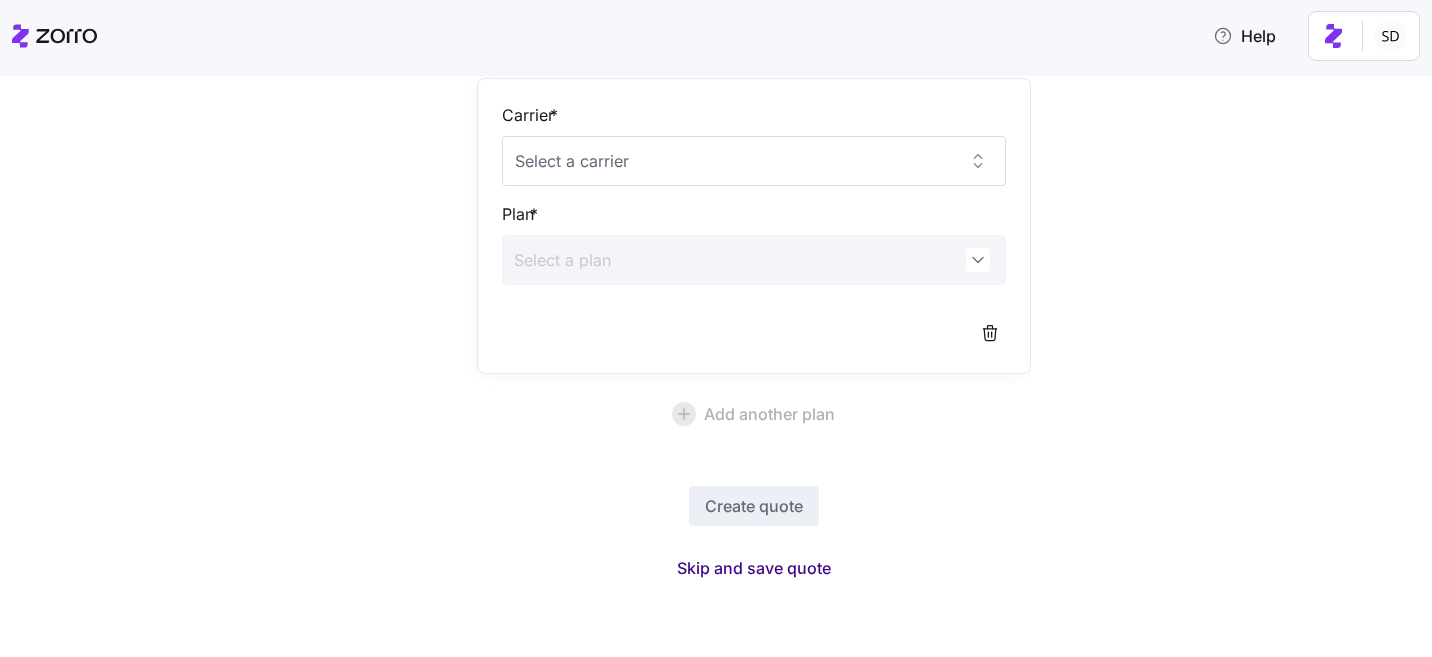 click on "Skip and save quote" at bounding box center (754, 568) 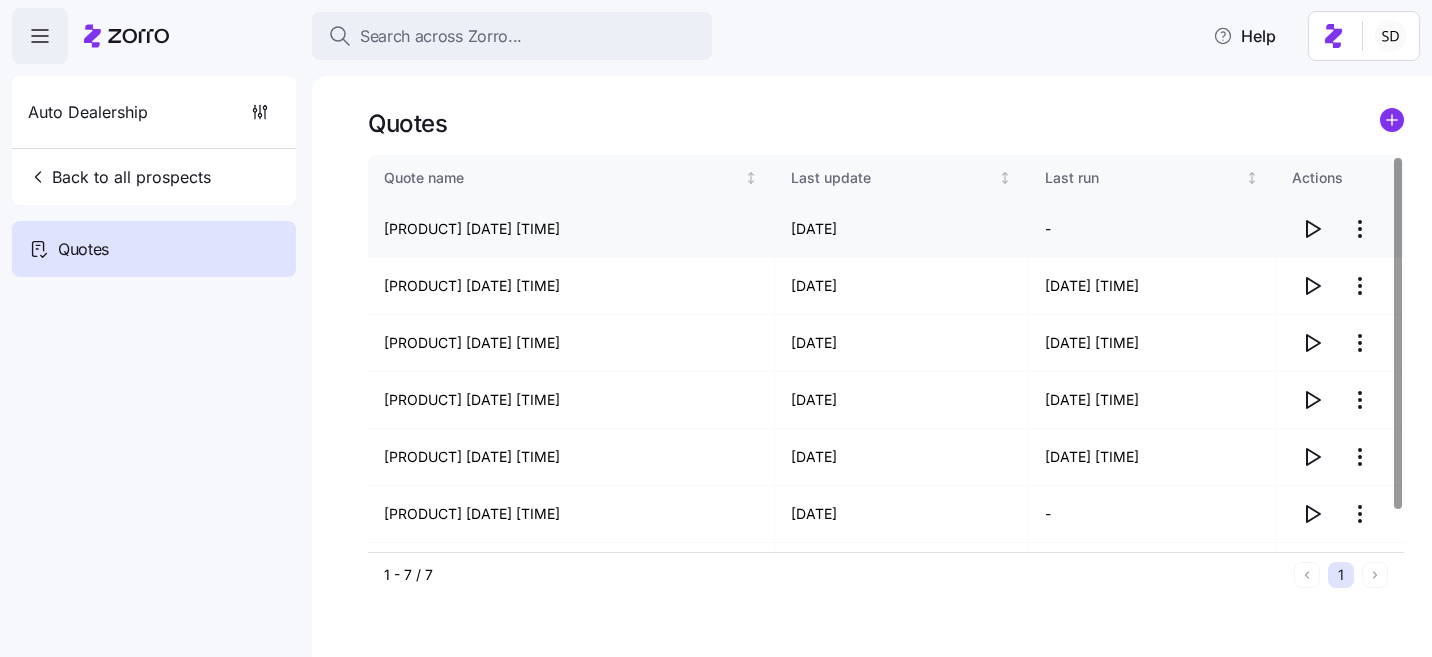 click 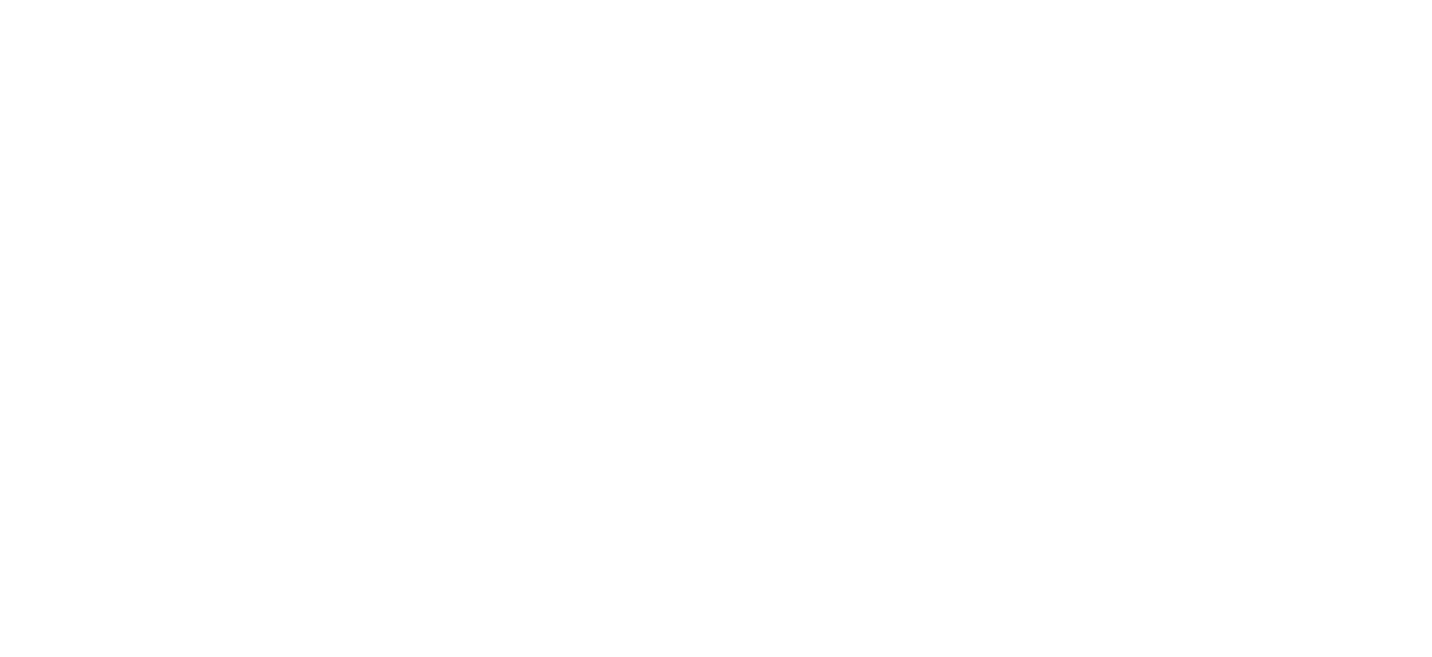 scroll, scrollTop: 0, scrollLeft: 0, axis: both 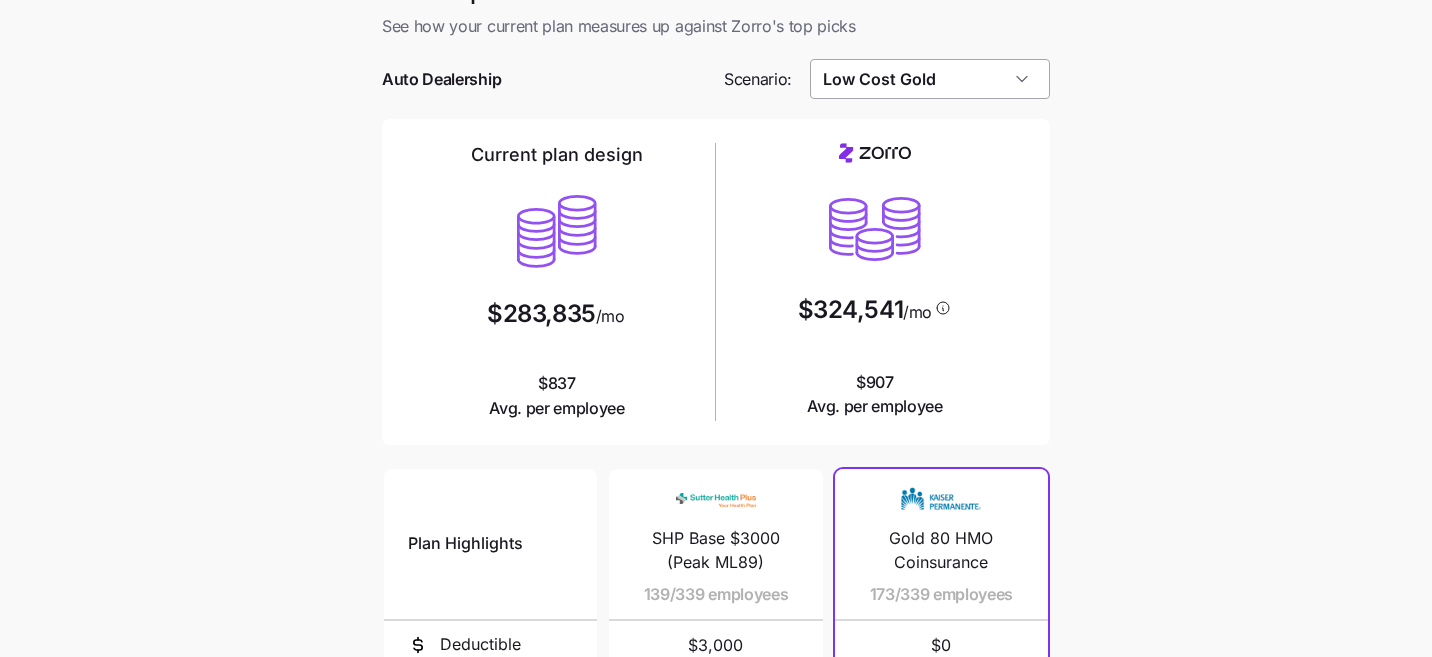 click on "Low Cost Gold" at bounding box center (930, 79) 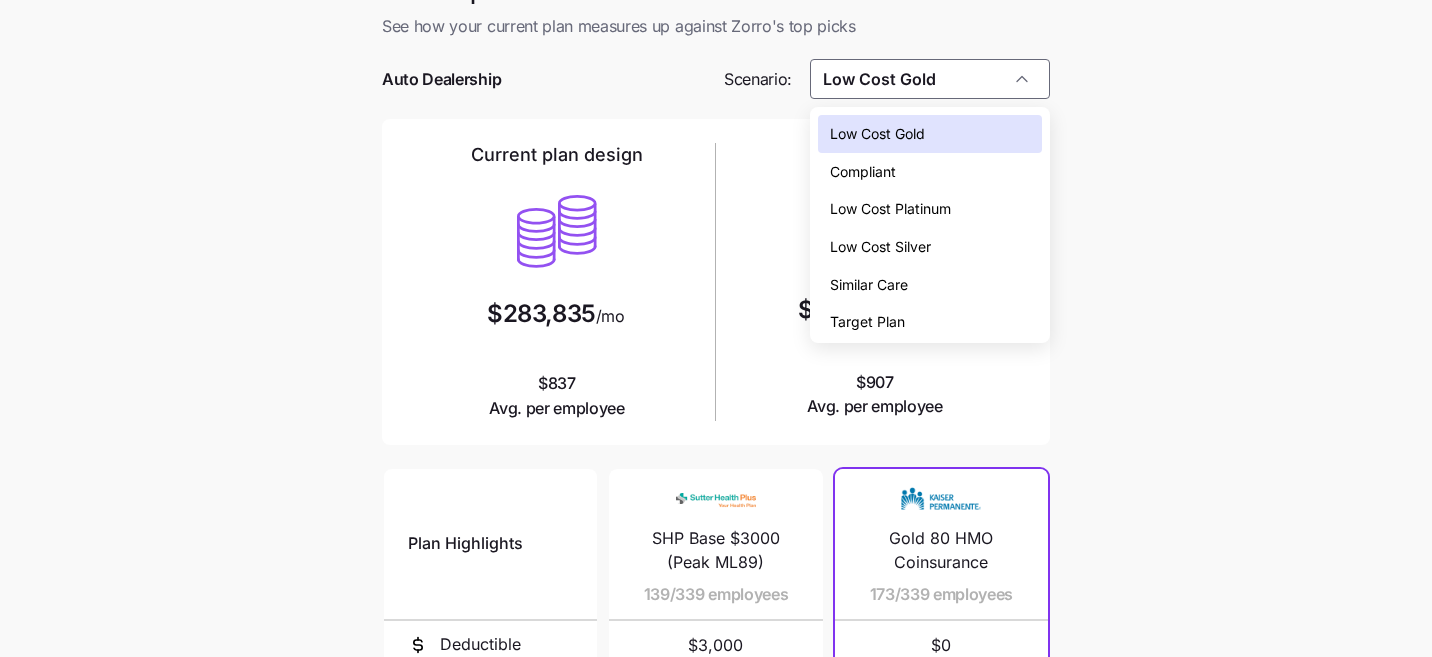 click on "Compliant" at bounding box center [930, 172] 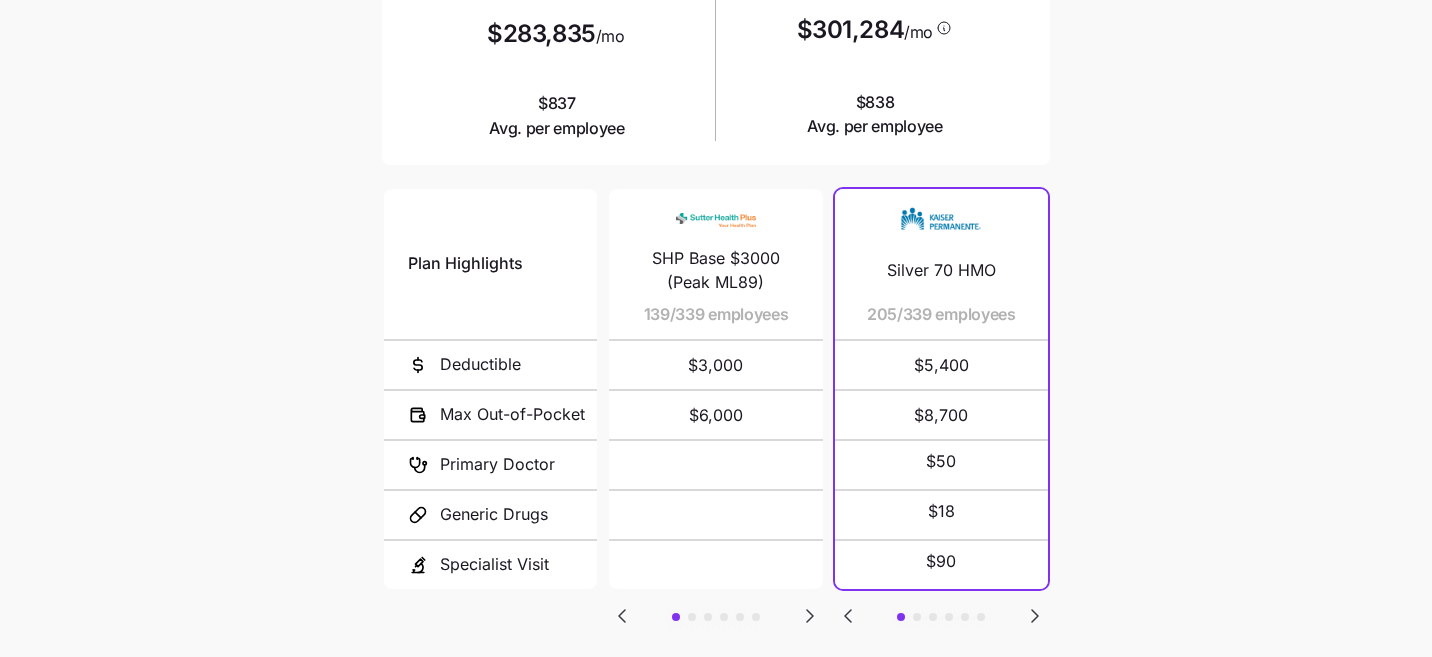 scroll, scrollTop: 434, scrollLeft: 0, axis: vertical 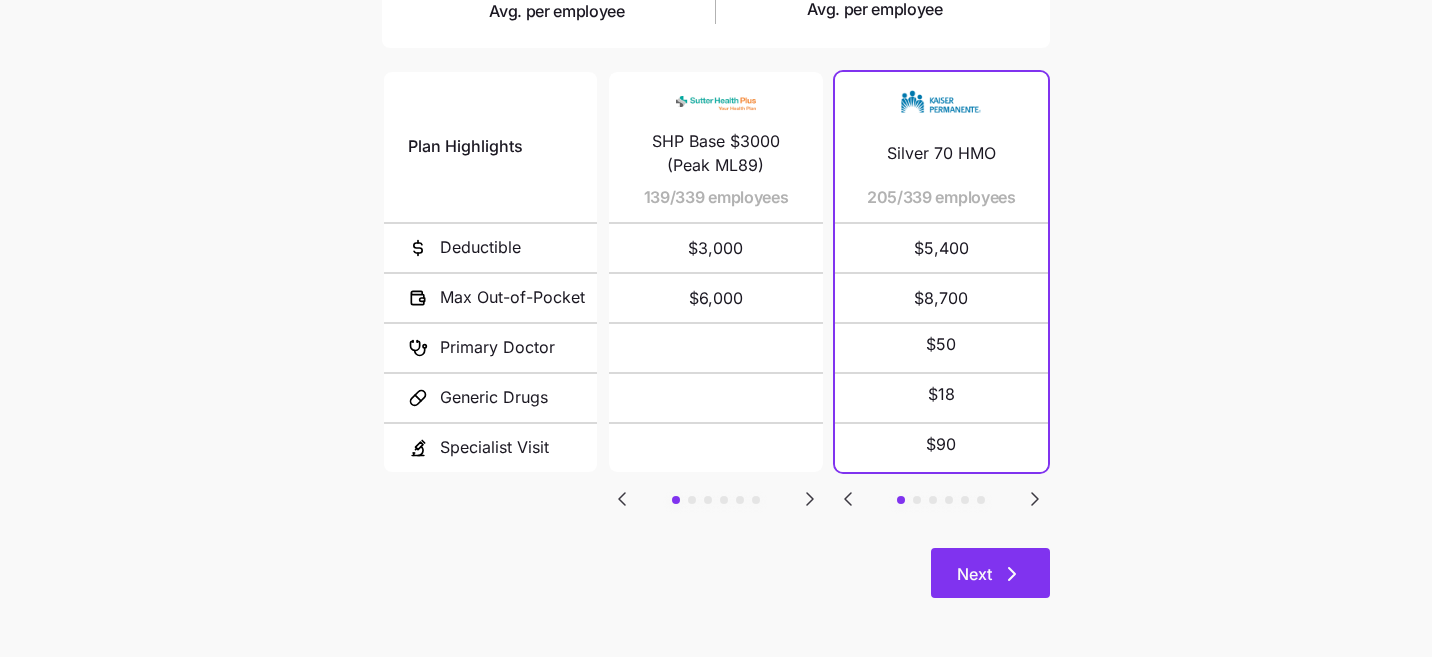 click on "Next" at bounding box center (974, 574) 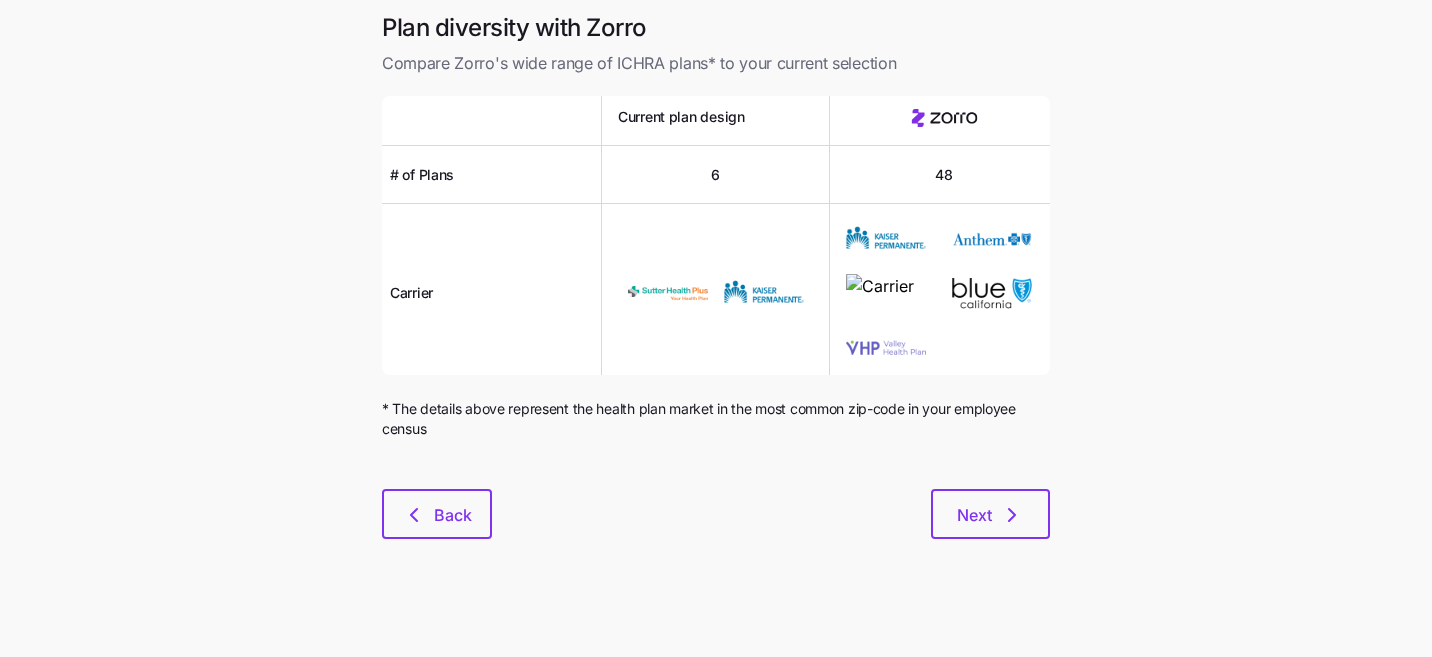scroll, scrollTop: 0, scrollLeft: 0, axis: both 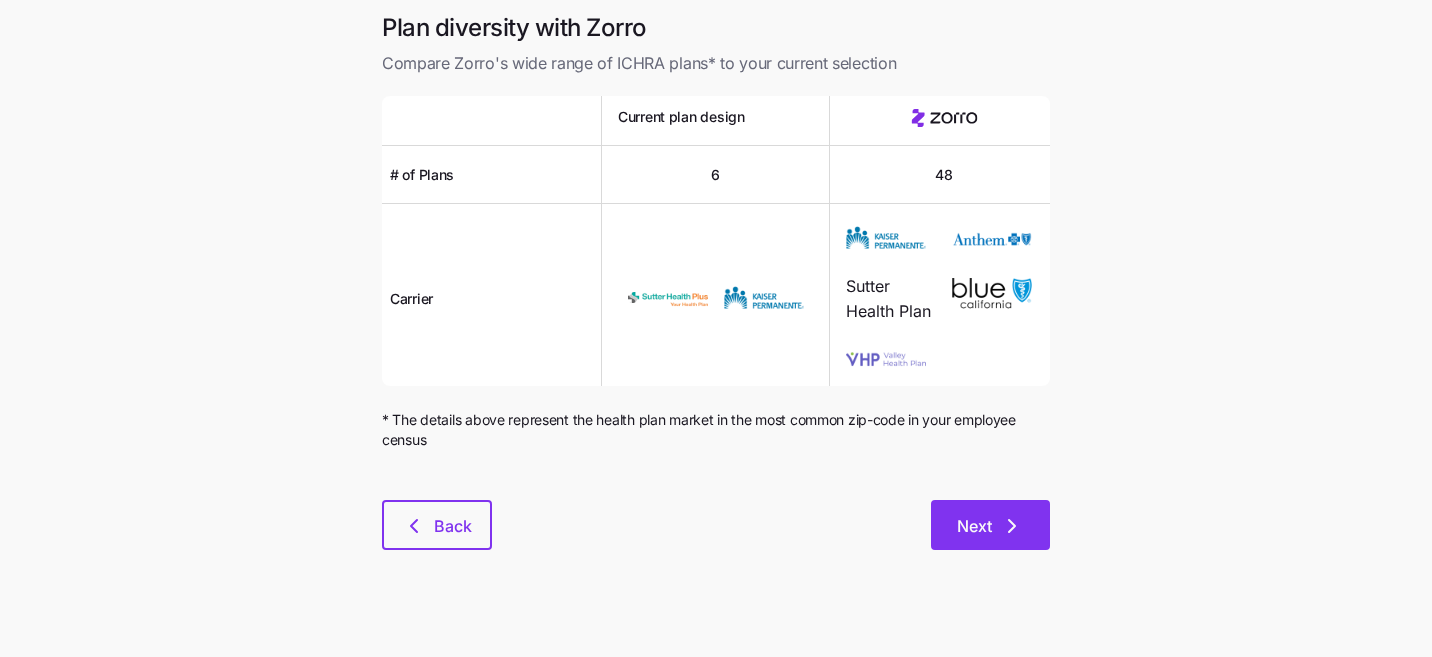 click on "Next" at bounding box center (974, 526) 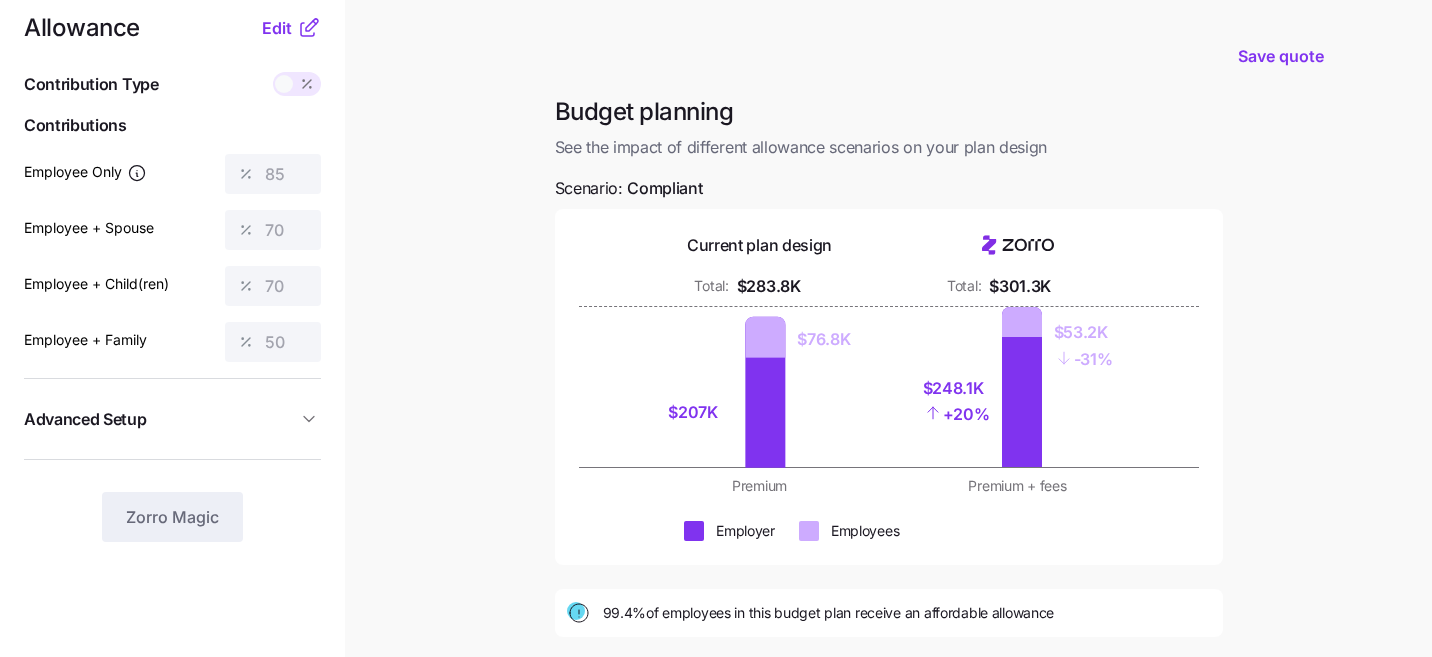 scroll, scrollTop: 15, scrollLeft: 0, axis: vertical 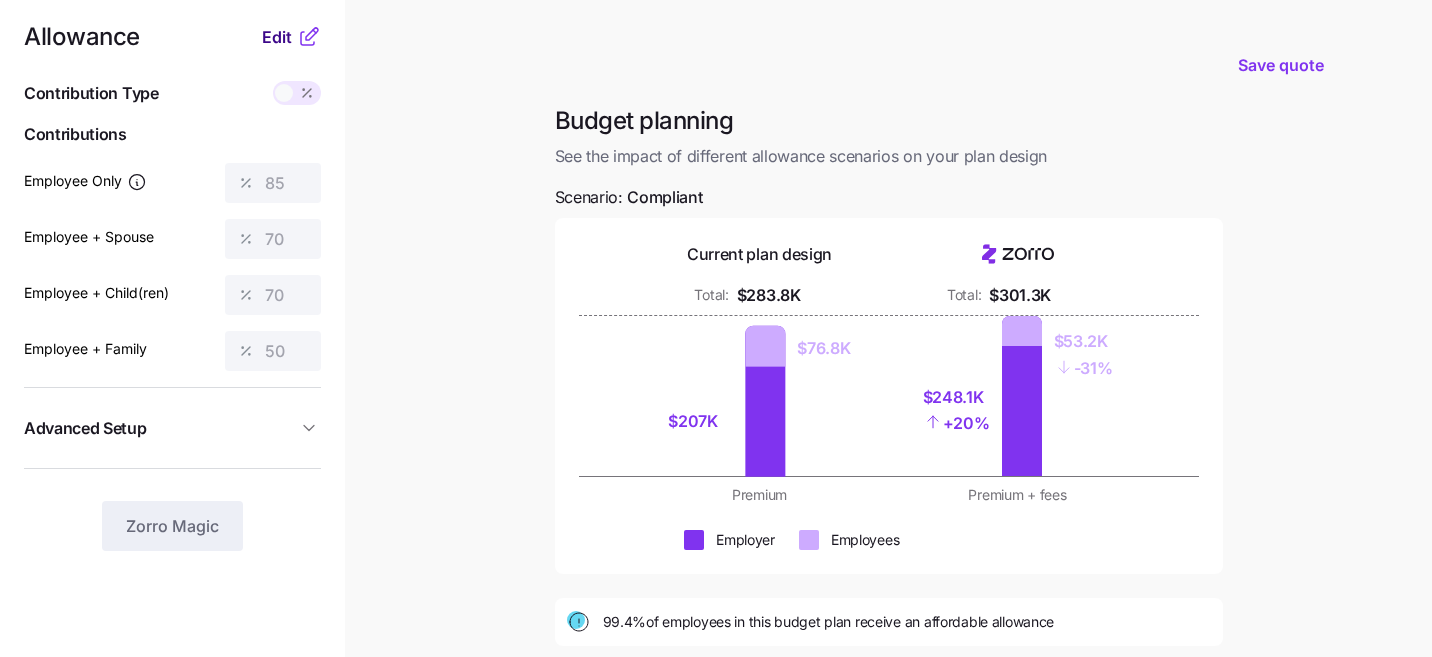 click on "Edit" at bounding box center (277, 37) 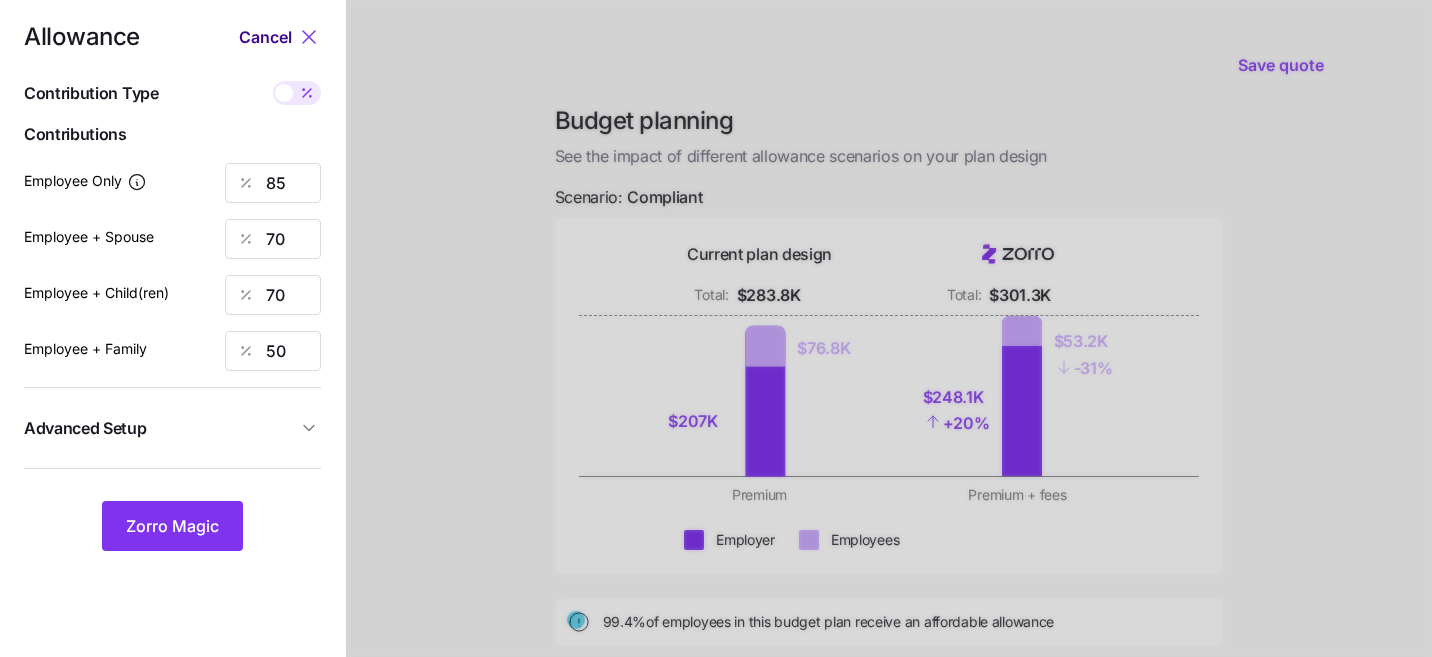click on "Cancel" at bounding box center (265, 37) 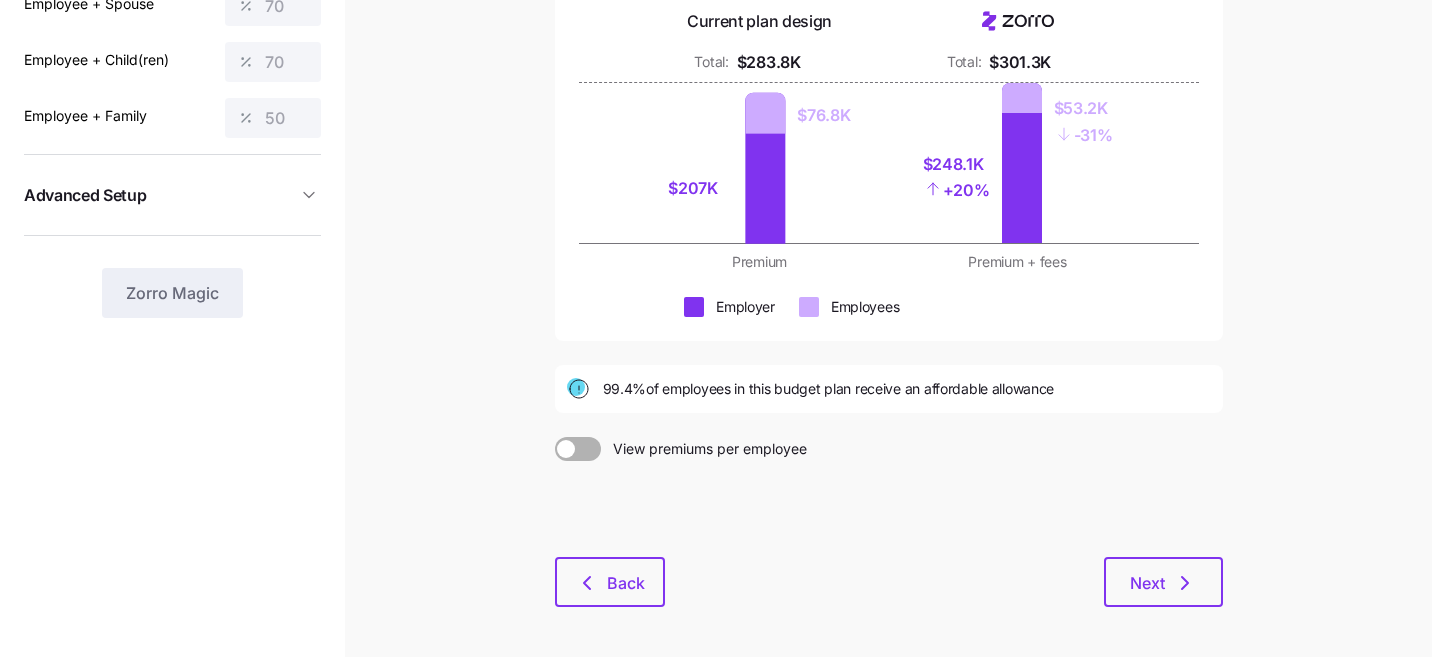 scroll, scrollTop: 326, scrollLeft: 0, axis: vertical 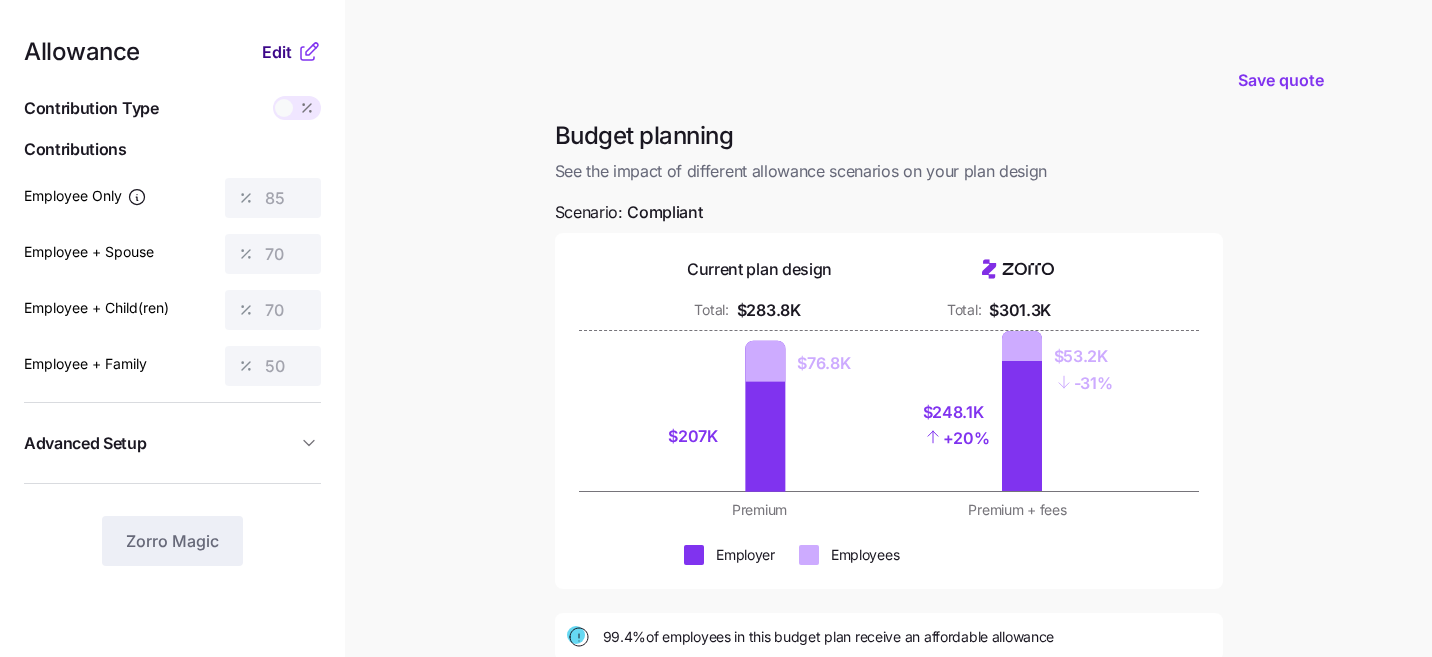 click on "Edit" at bounding box center (277, 52) 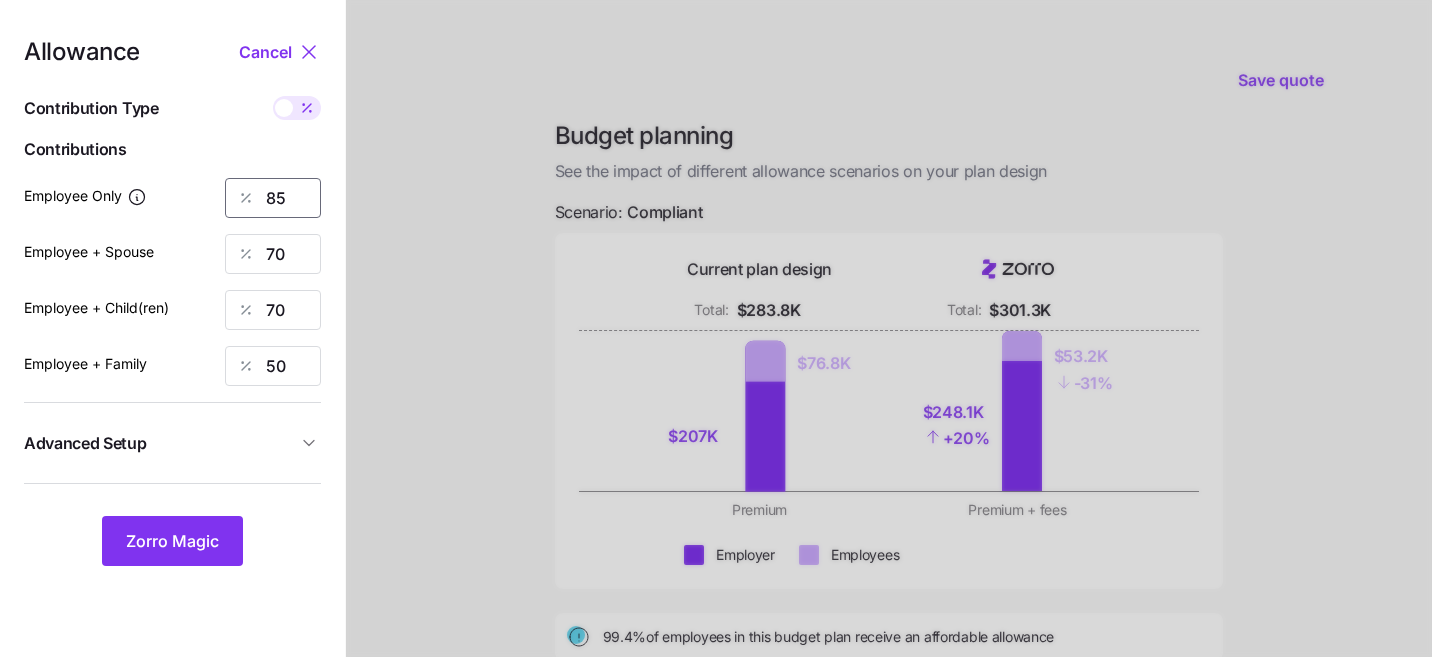 click on "85" at bounding box center [273, 198] 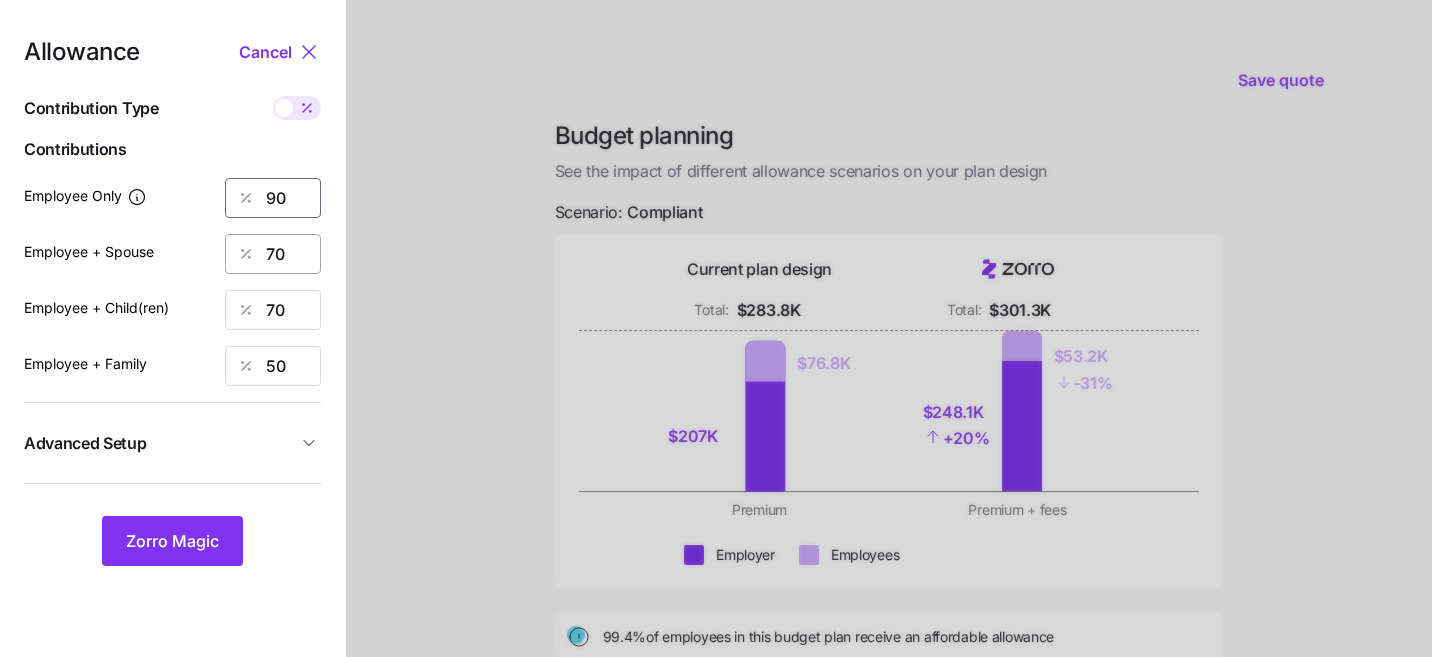 type on "90" 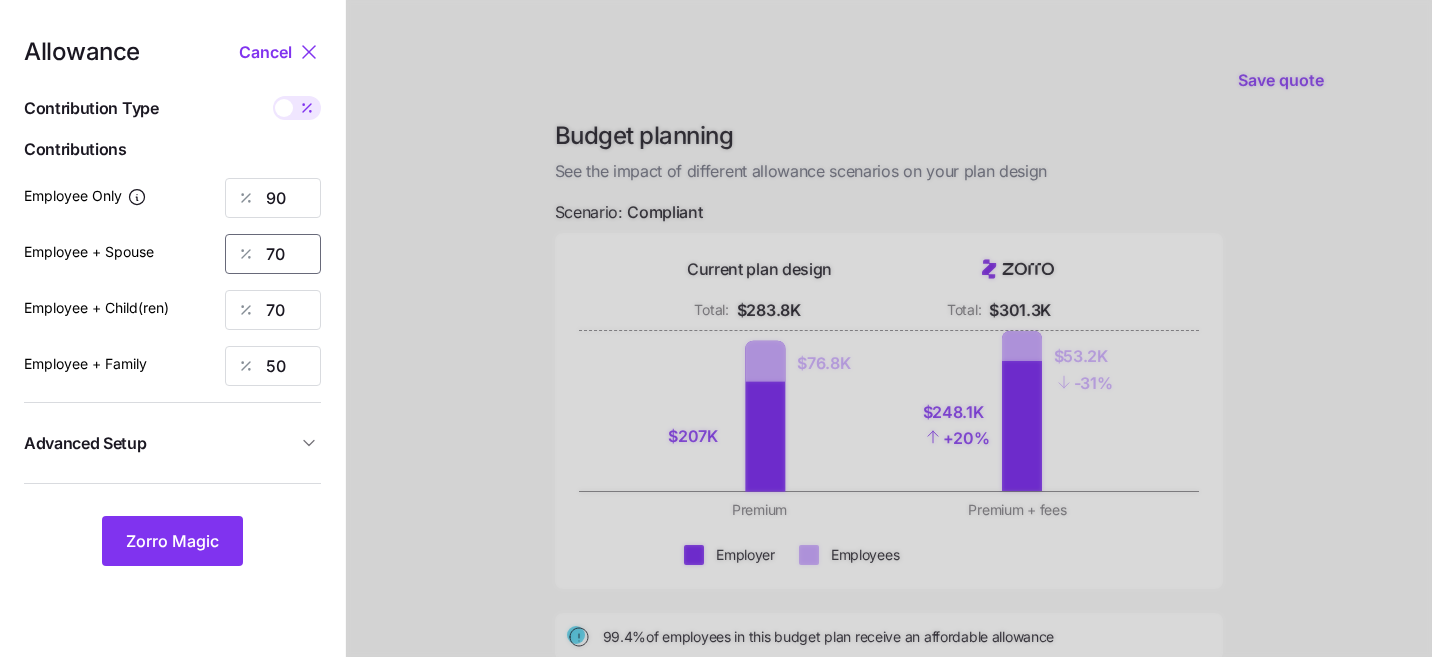 click on "70" at bounding box center [273, 254] 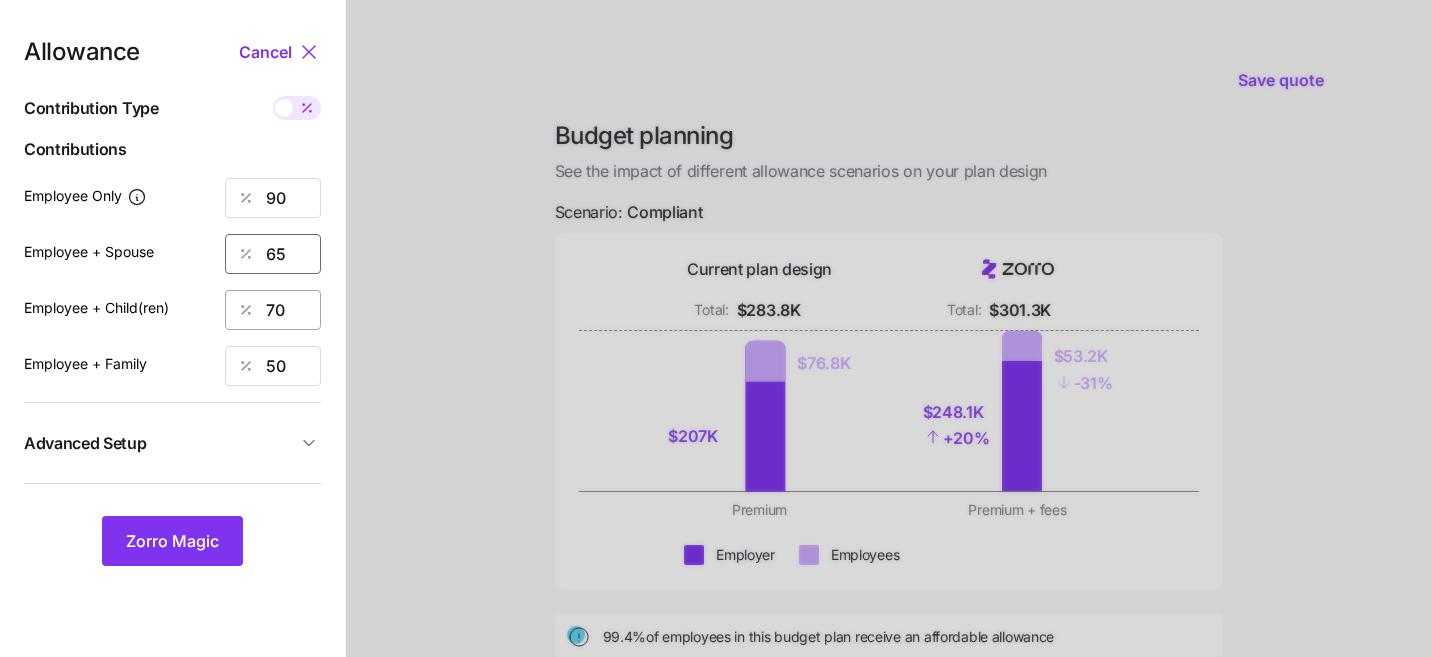 type on "65" 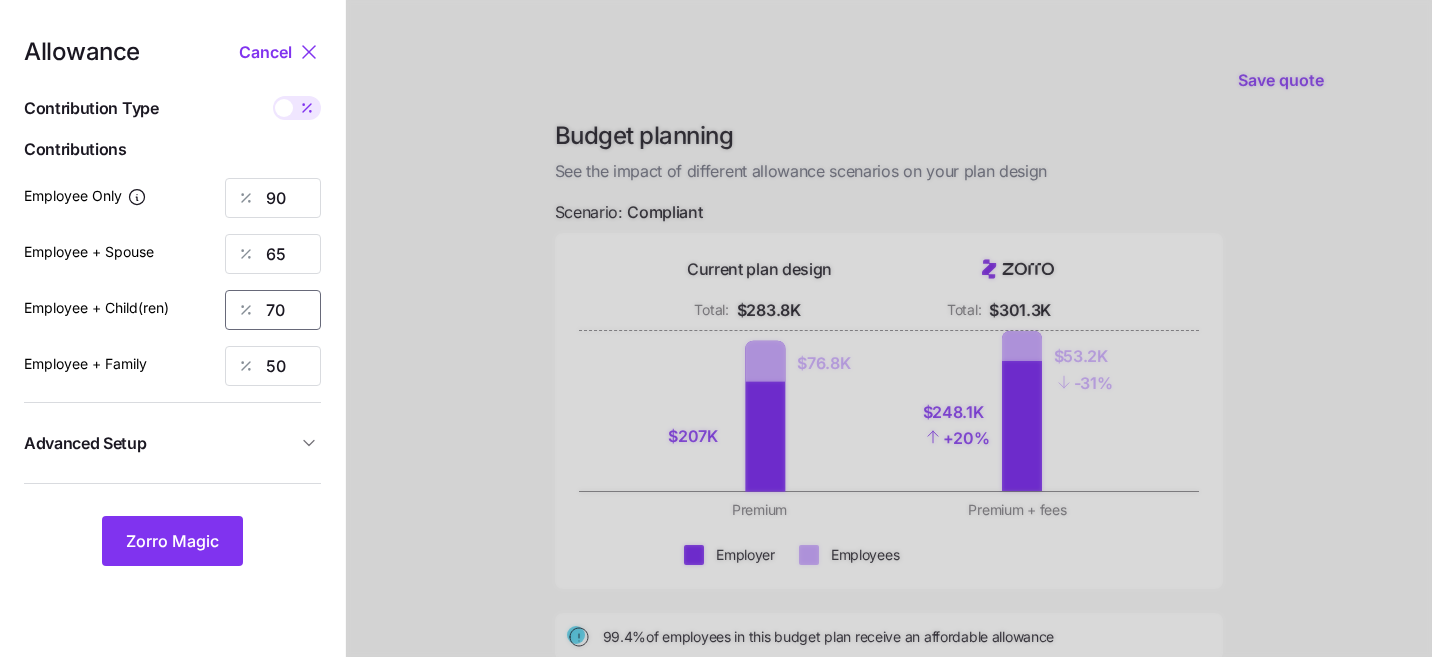 click on "70" at bounding box center [273, 310] 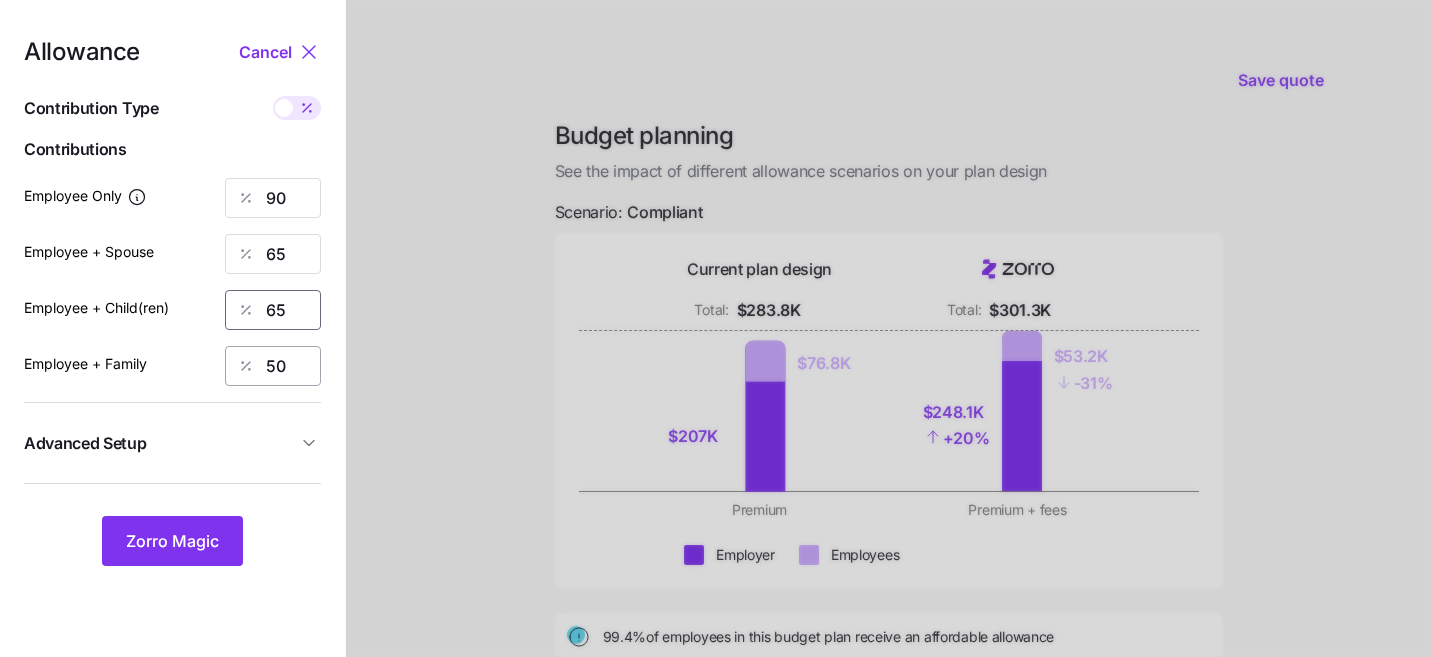 type on "65" 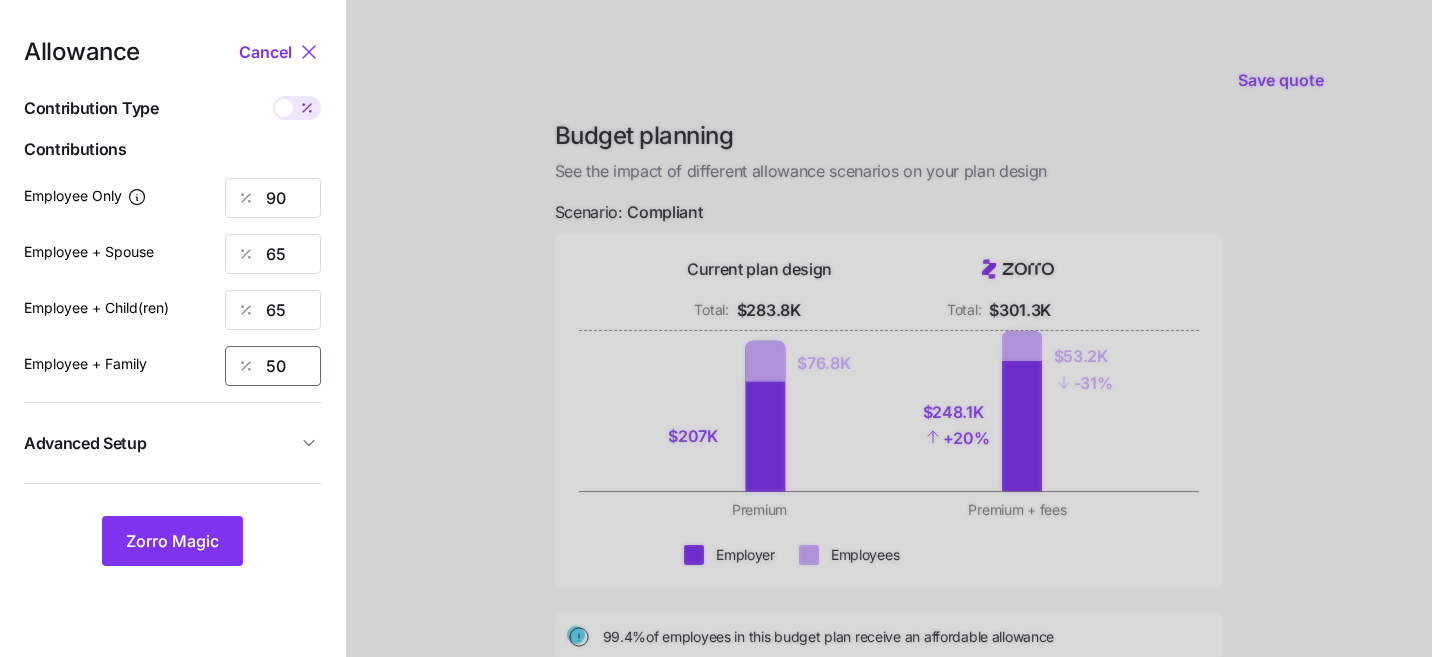 click on "50" at bounding box center (273, 366) 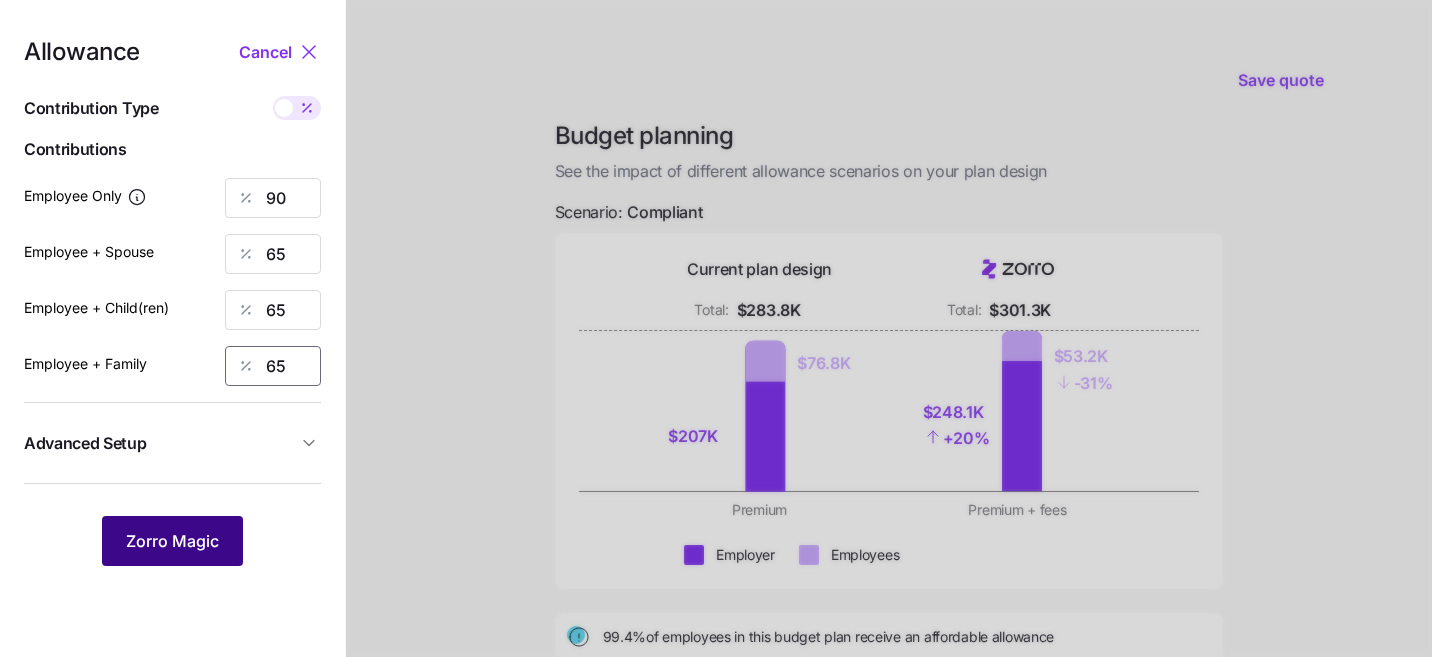 type on "65" 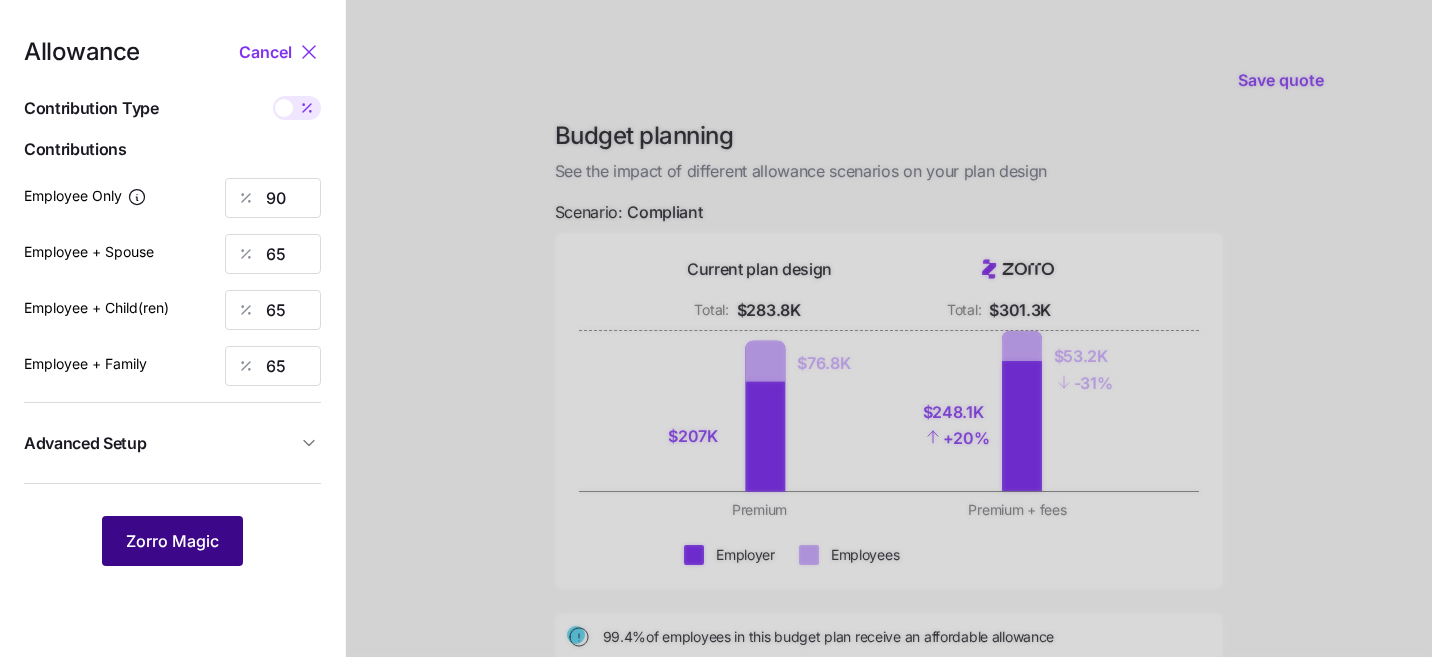 click on "Zorro Magic" at bounding box center [172, 541] 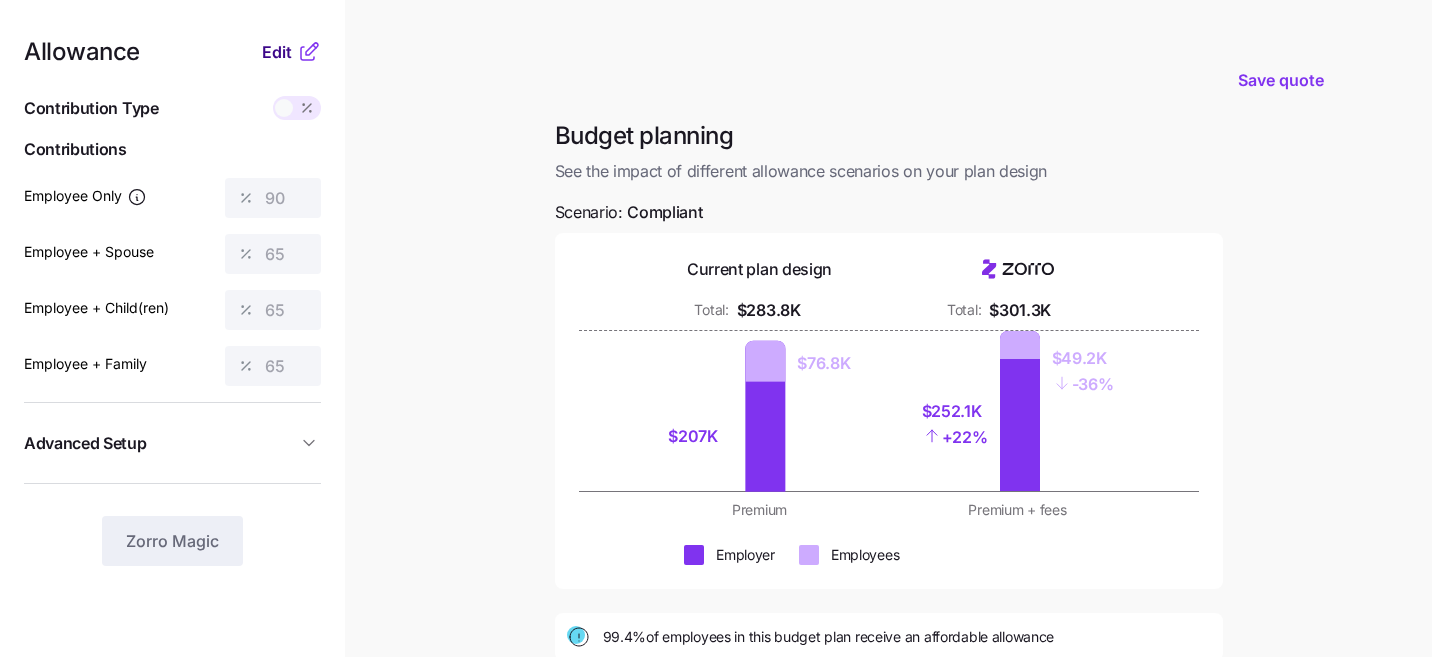 click on "Edit" at bounding box center (277, 52) 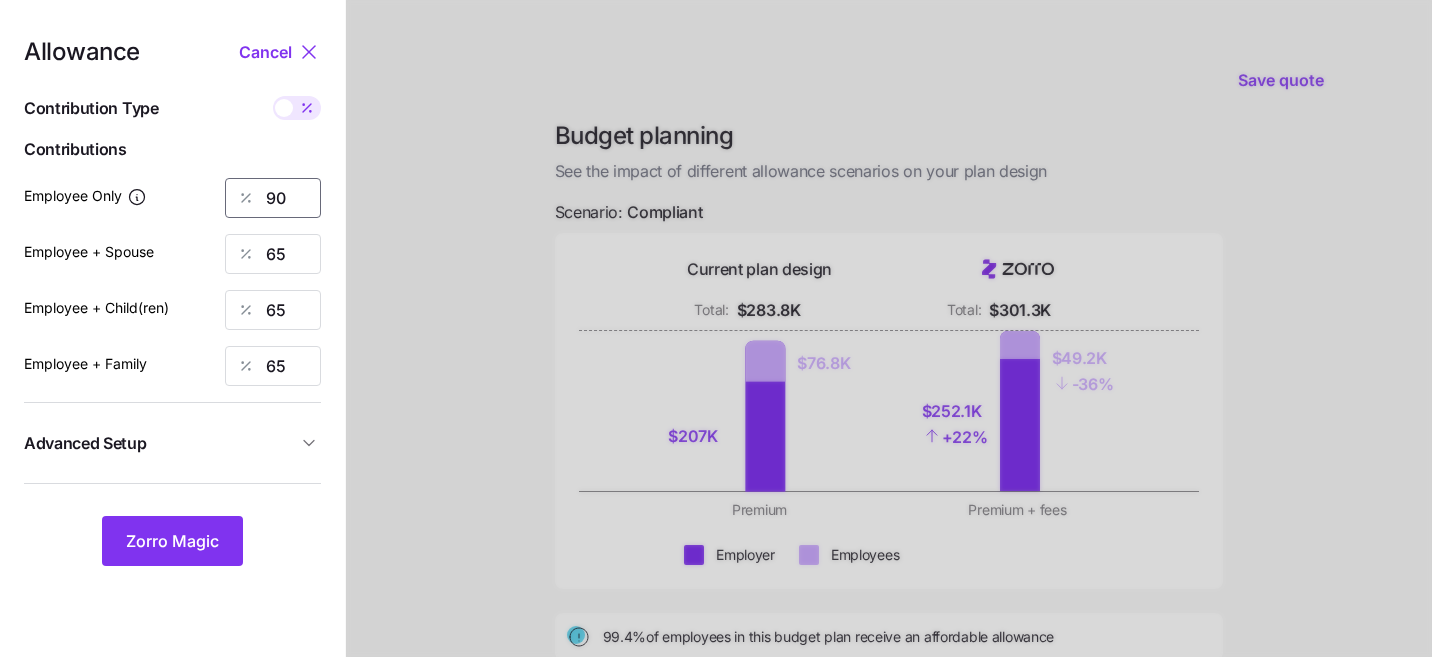 click on "90" at bounding box center [273, 198] 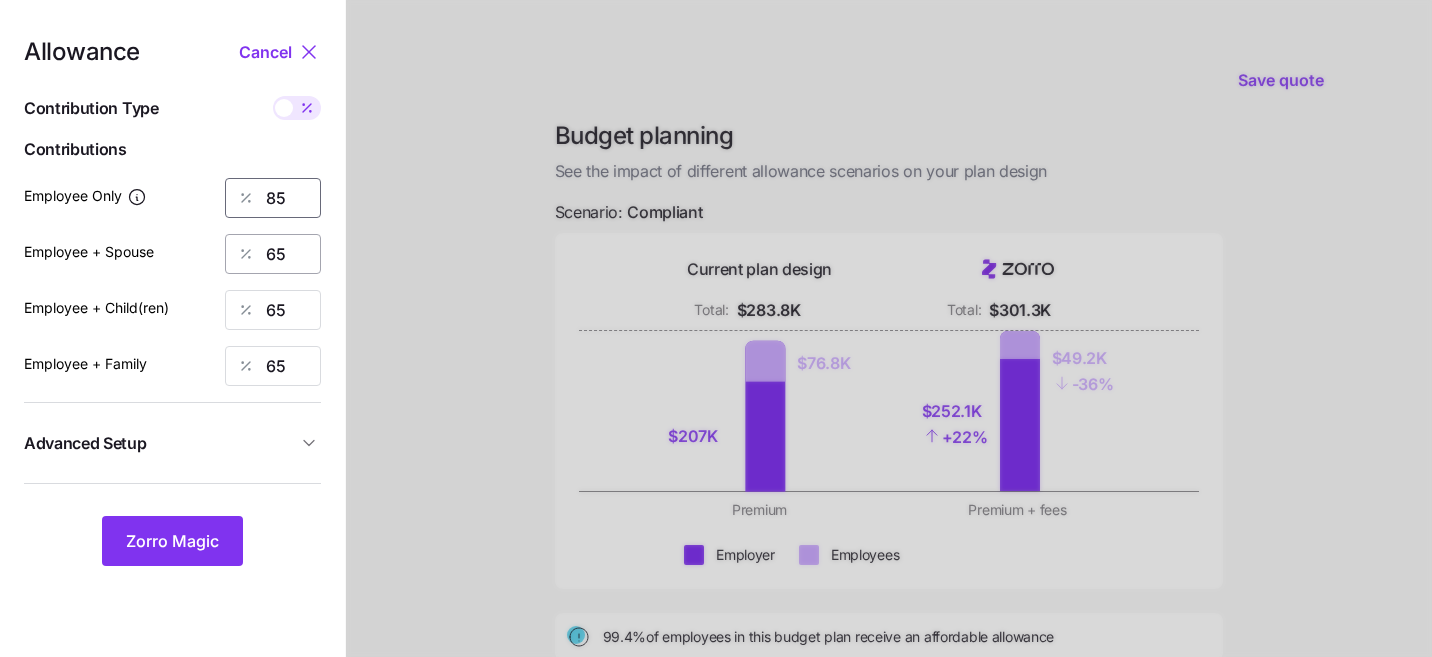 type on "85" 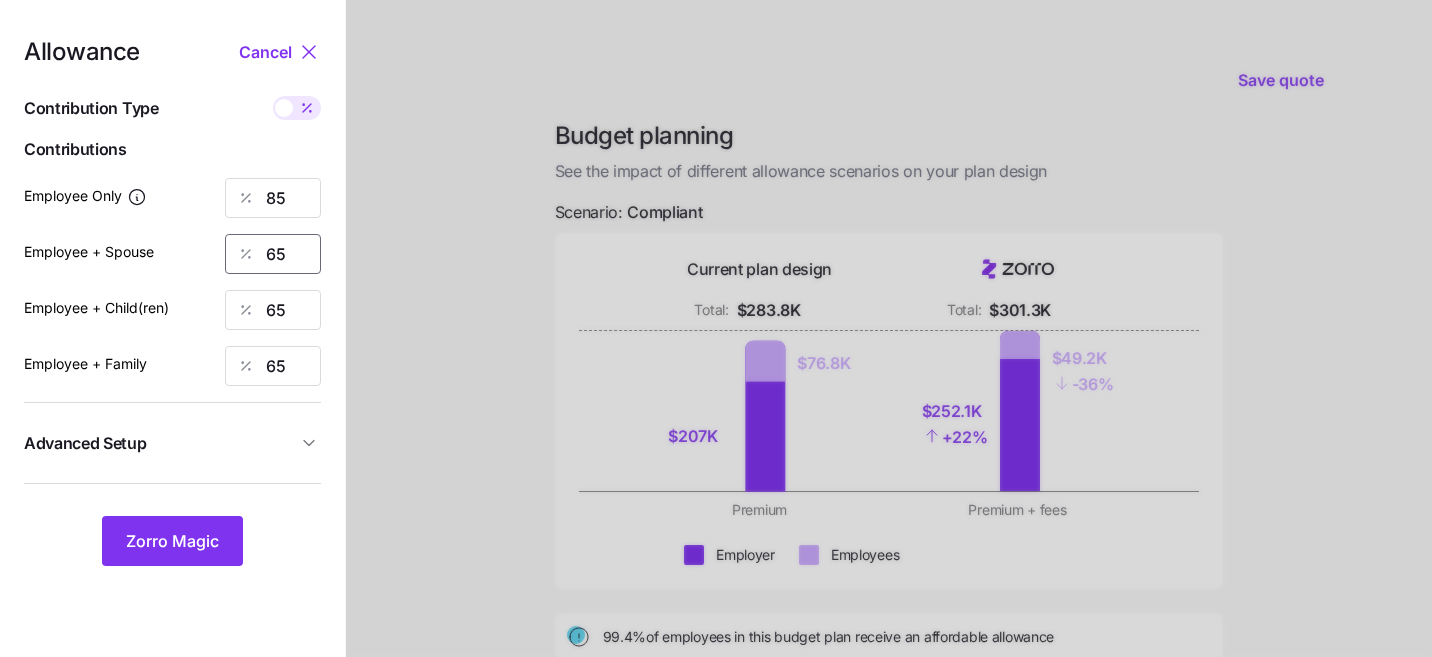 click on "65" at bounding box center [273, 254] 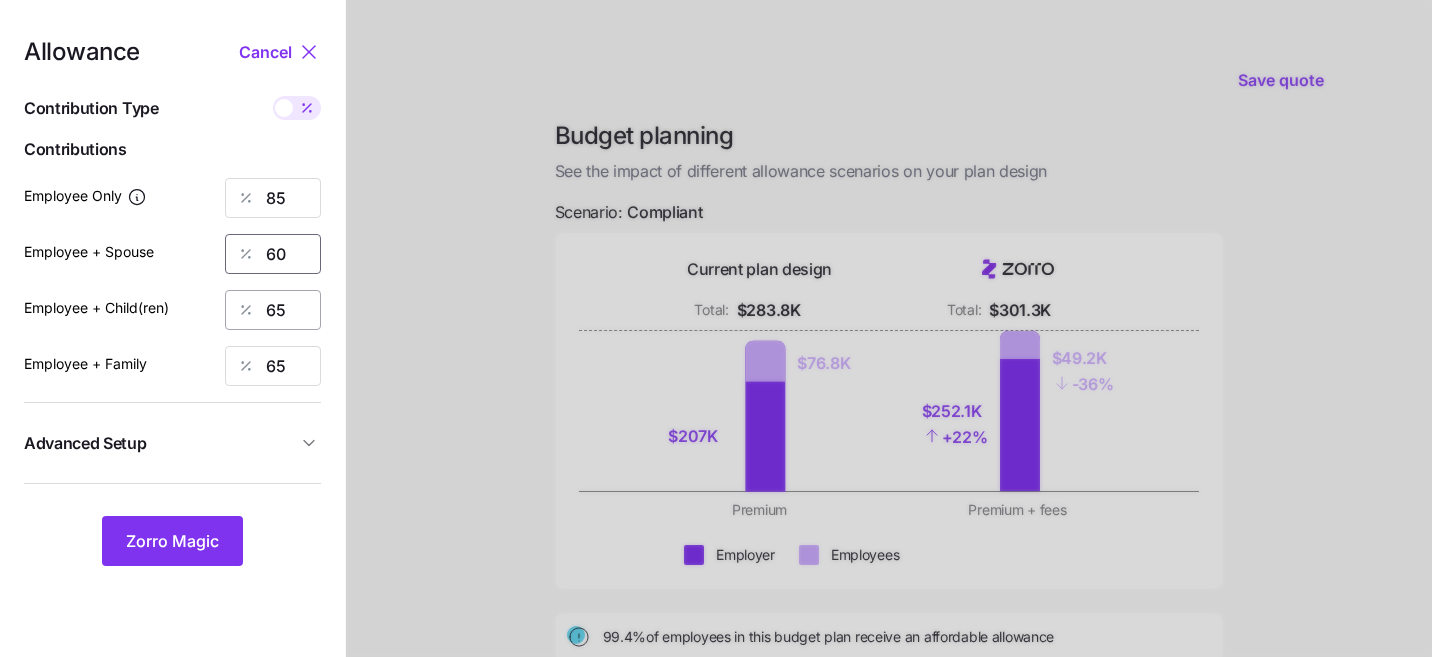 type on "60" 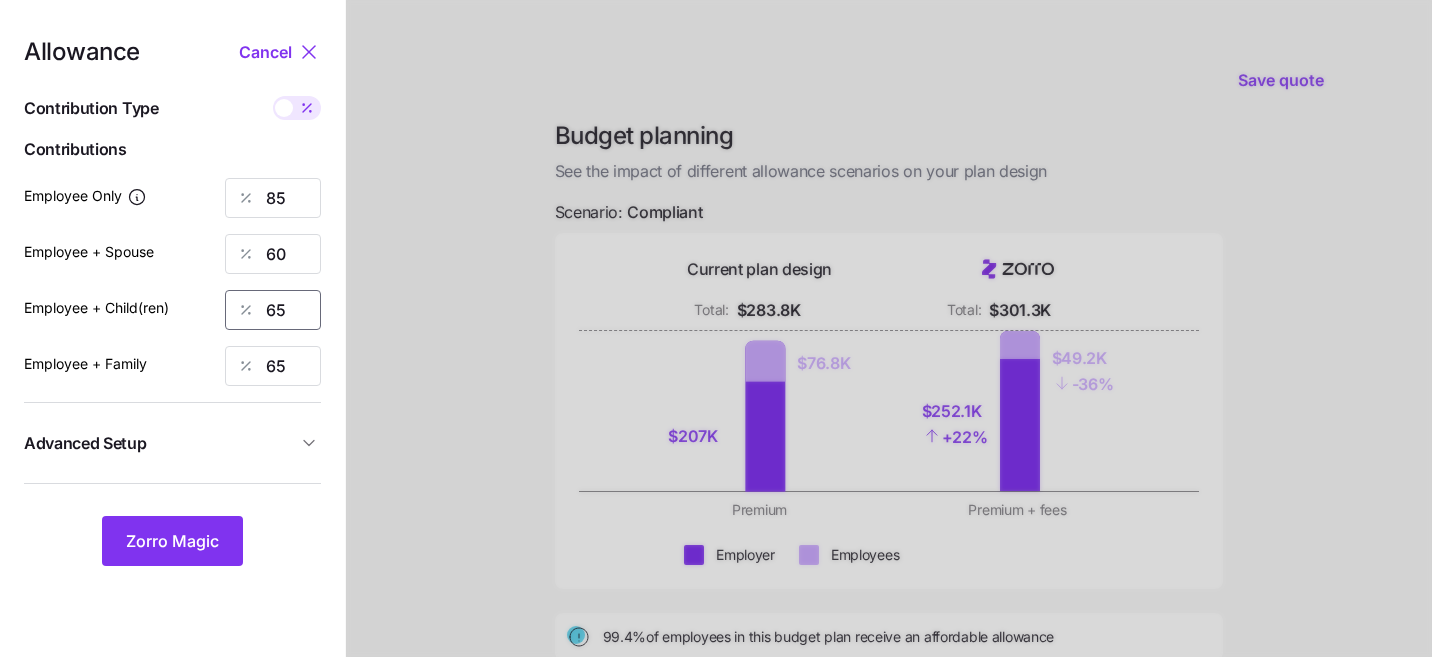 click on "65" at bounding box center [273, 310] 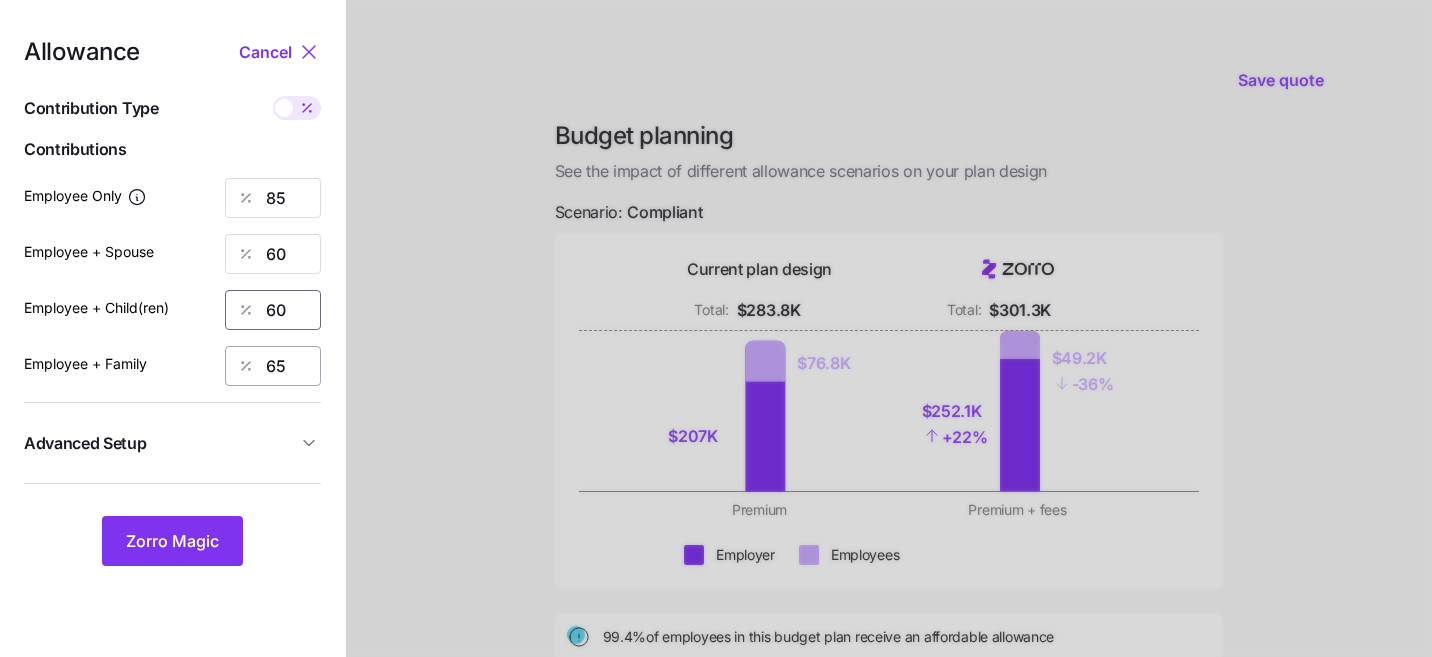 type on "60" 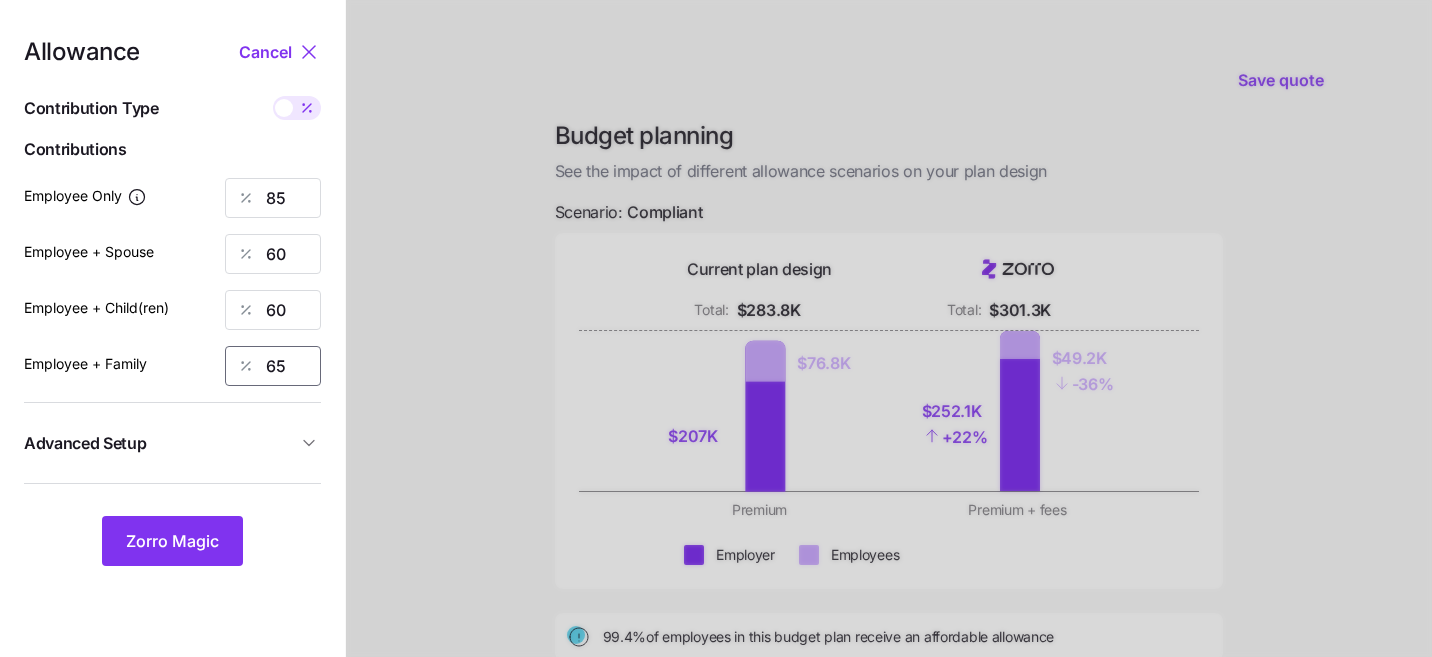 click on "65" at bounding box center (273, 366) 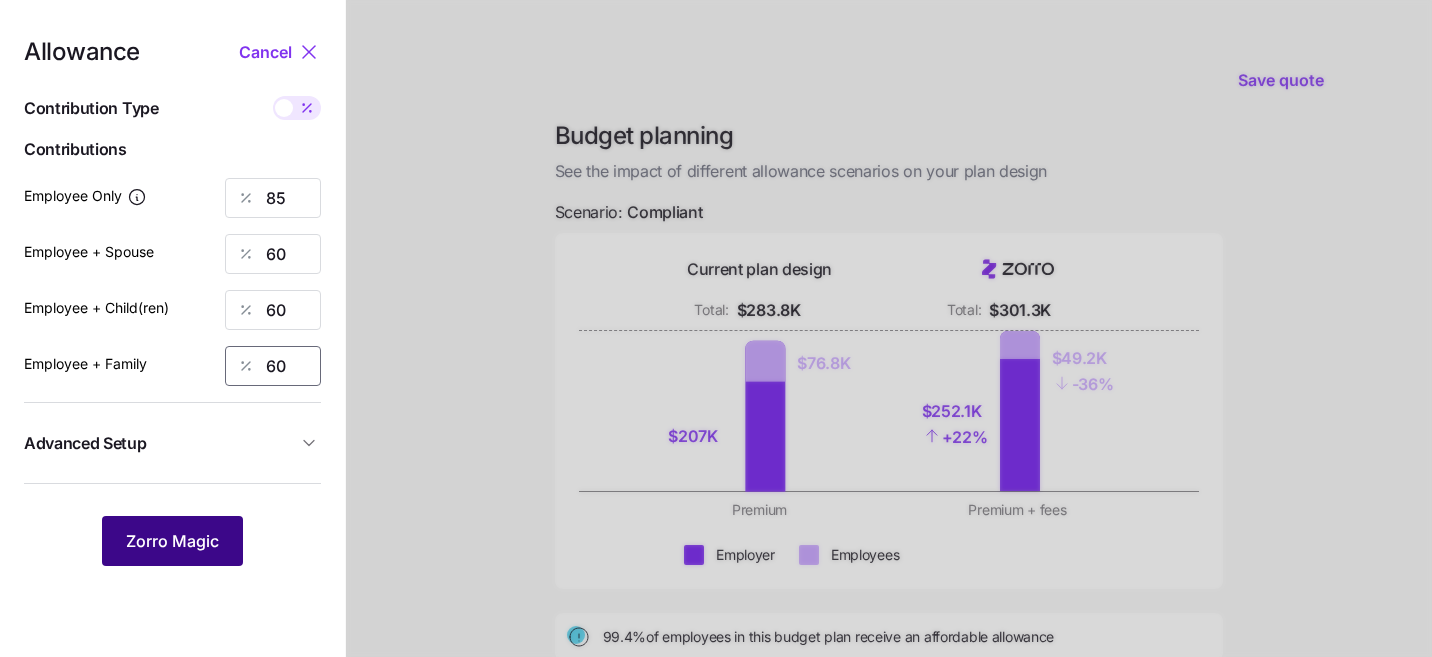 type on "60" 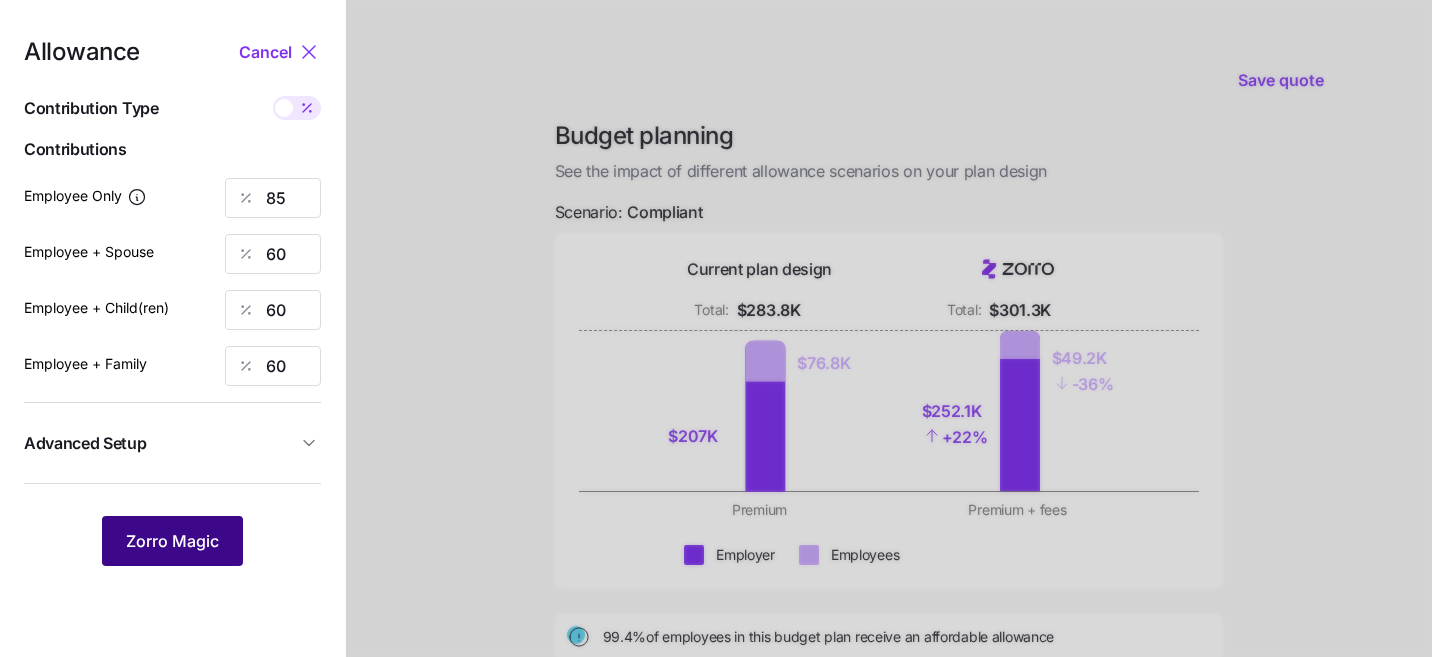 click on "Zorro Magic" at bounding box center [172, 541] 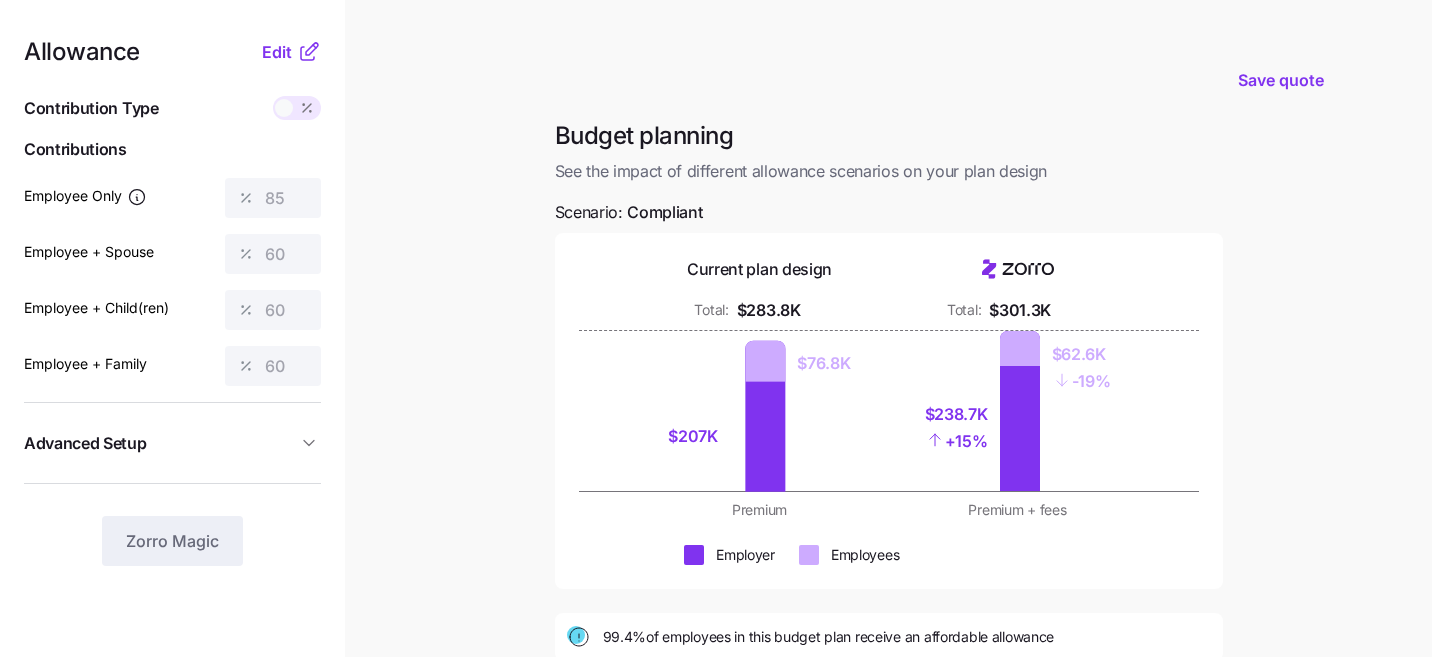 click on "Advanced Setup" at bounding box center (172, 443) 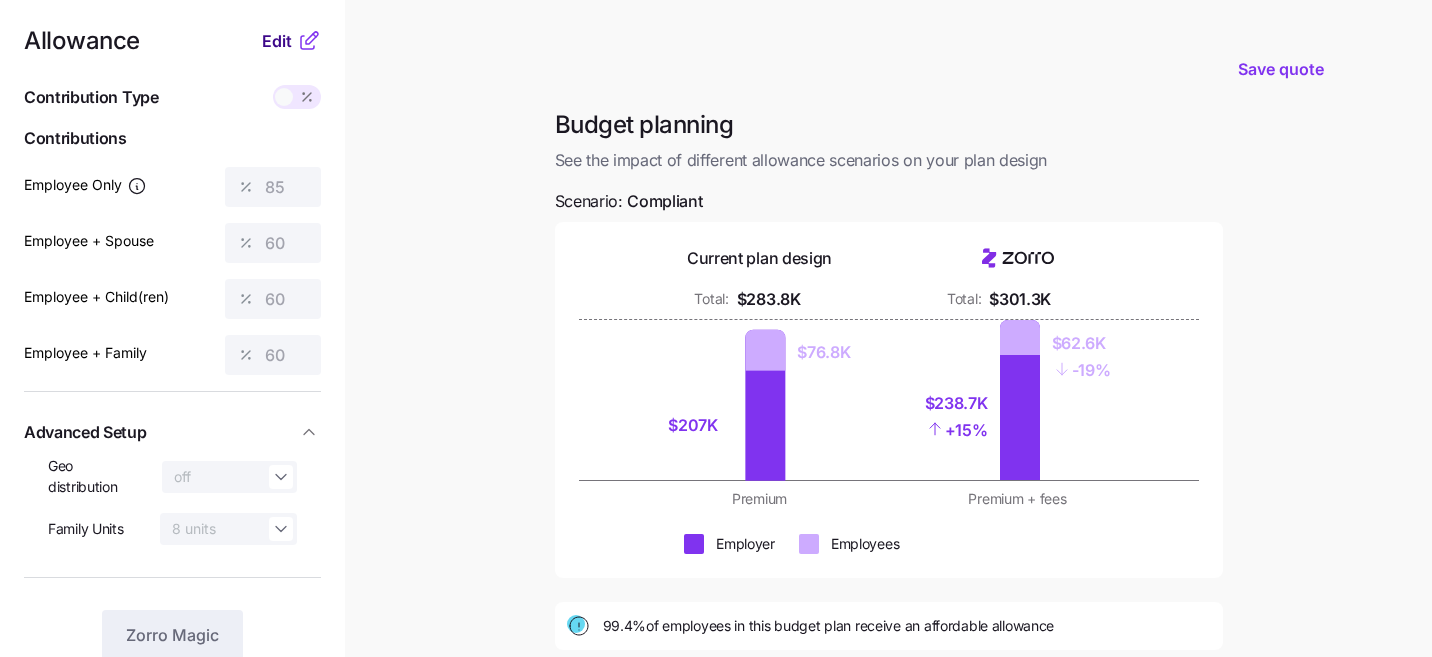 click on "Edit" at bounding box center (277, 41) 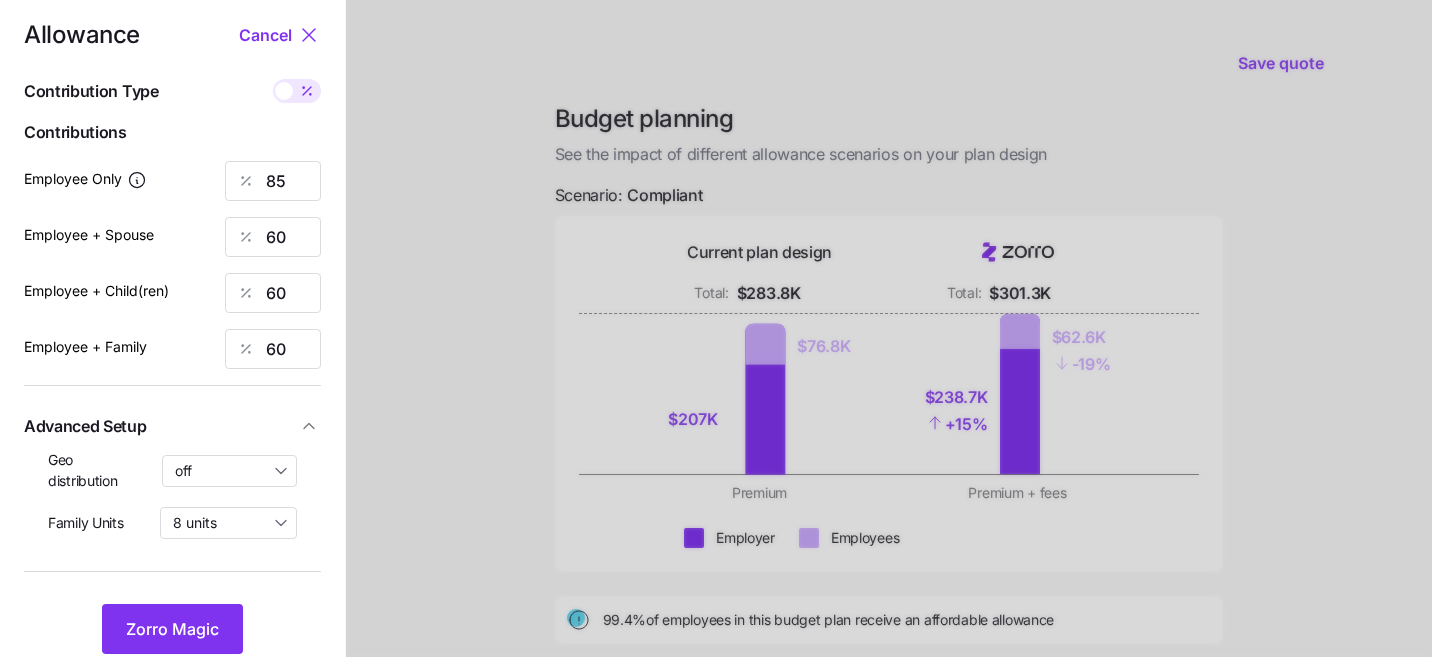 scroll, scrollTop: 63, scrollLeft: 0, axis: vertical 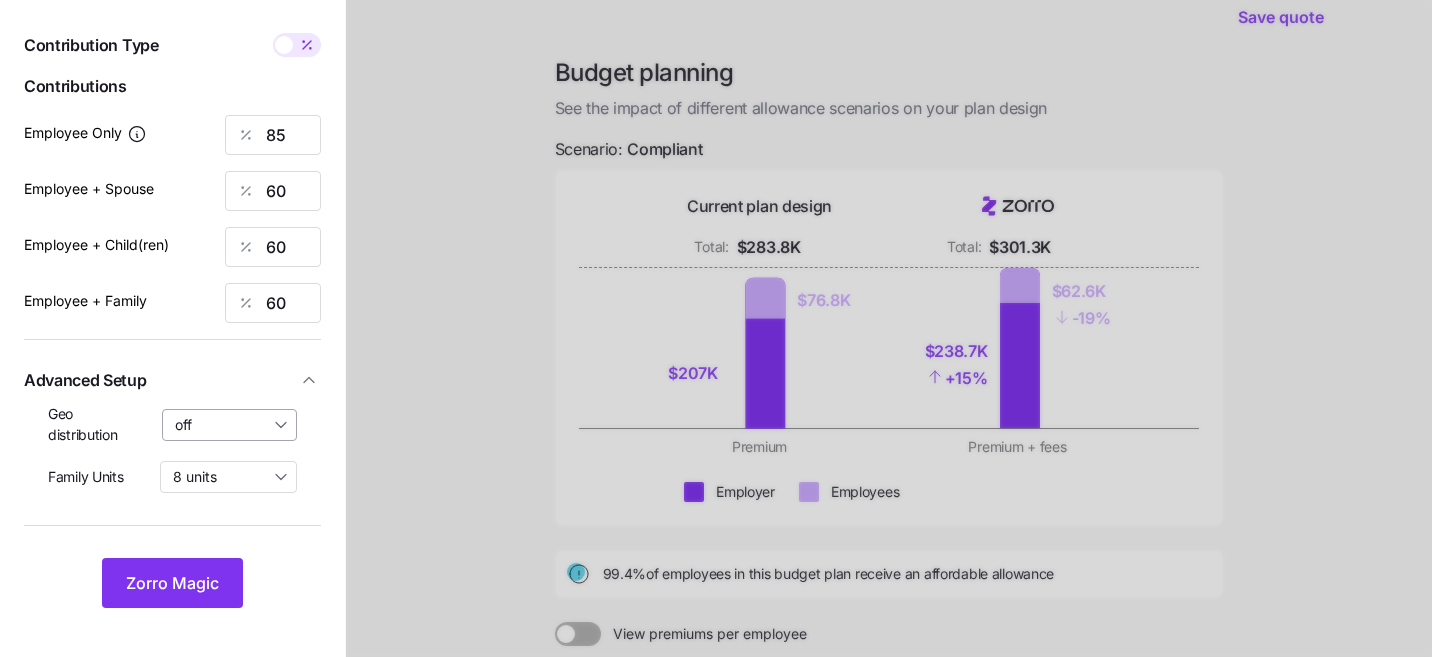 click on "off" at bounding box center (230, 425) 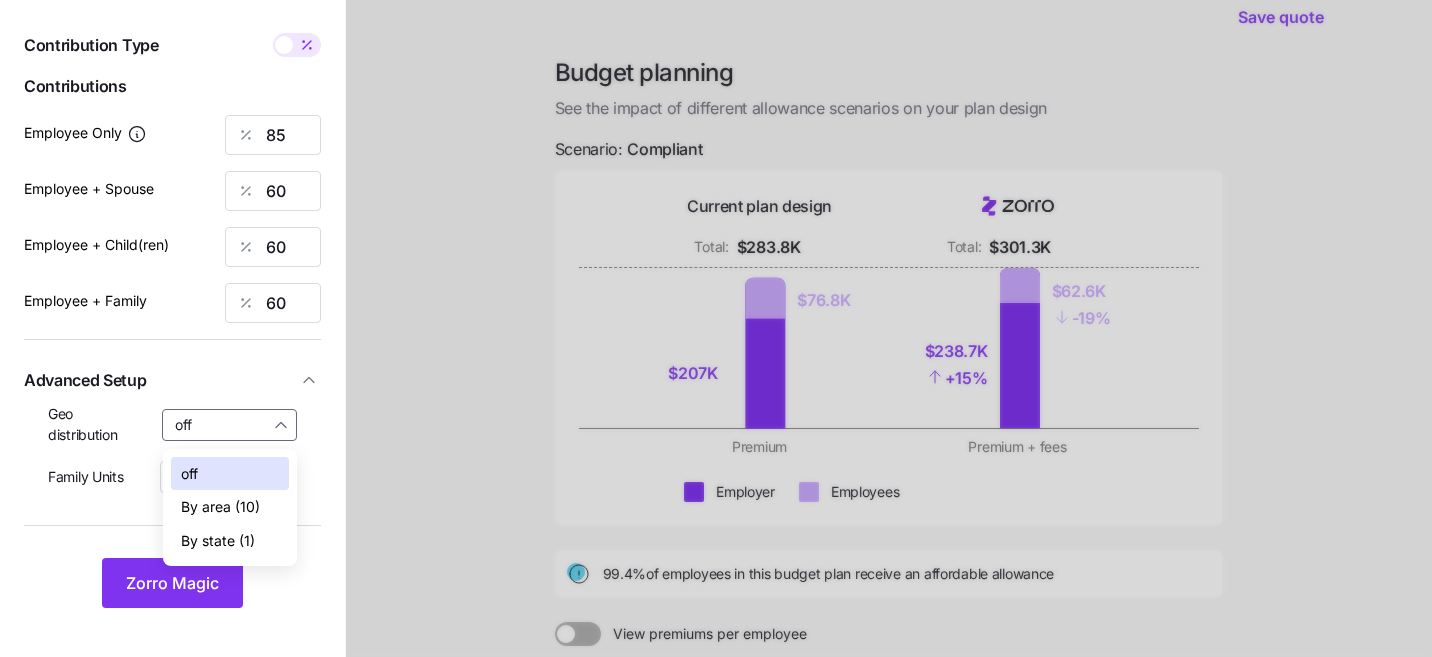 click at bounding box center [889, 428] 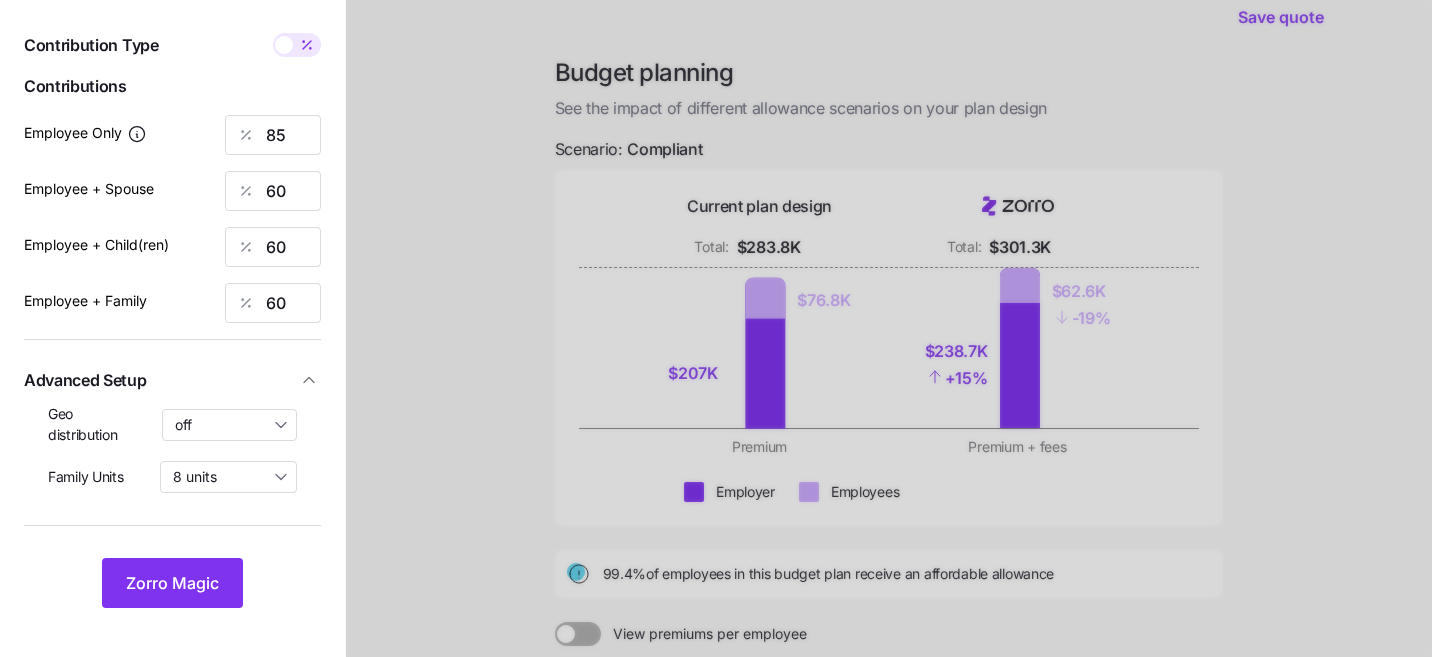 click 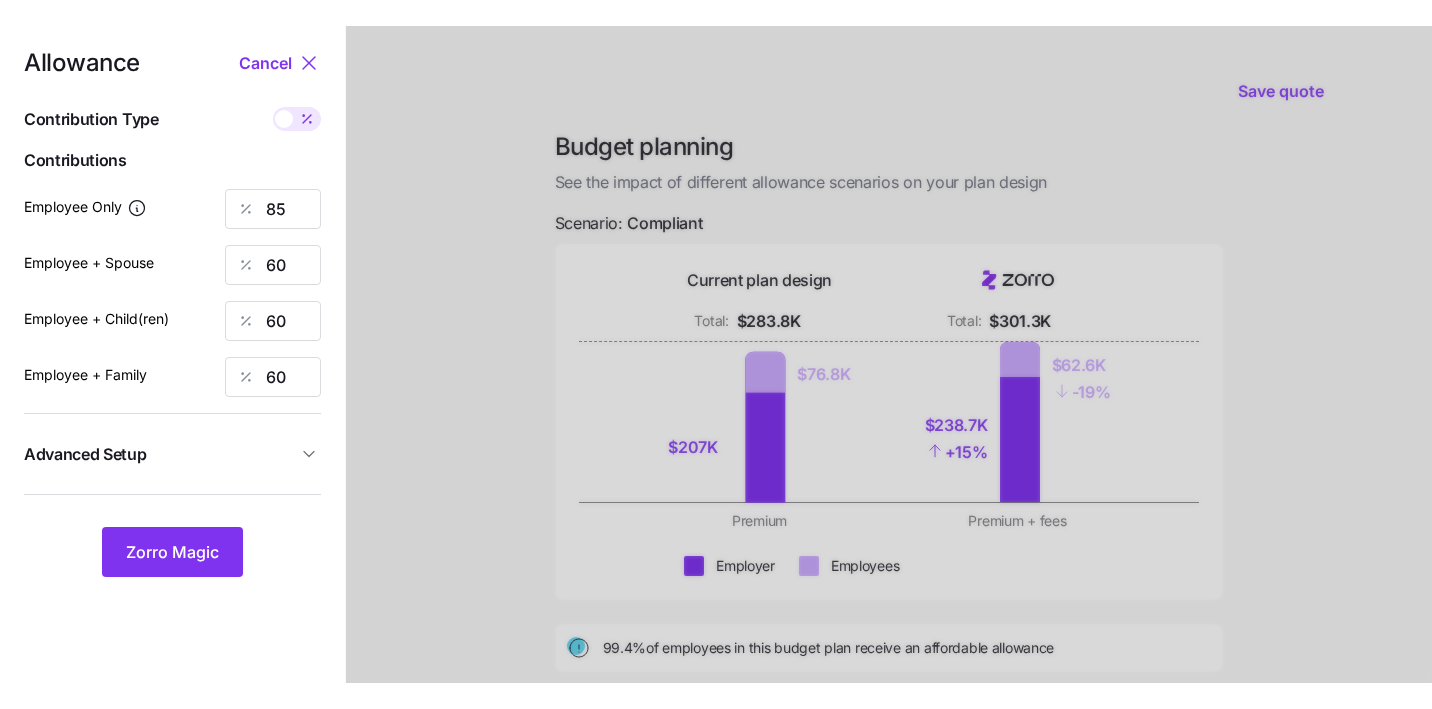 scroll, scrollTop: 20, scrollLeft: 0, axis: vertical 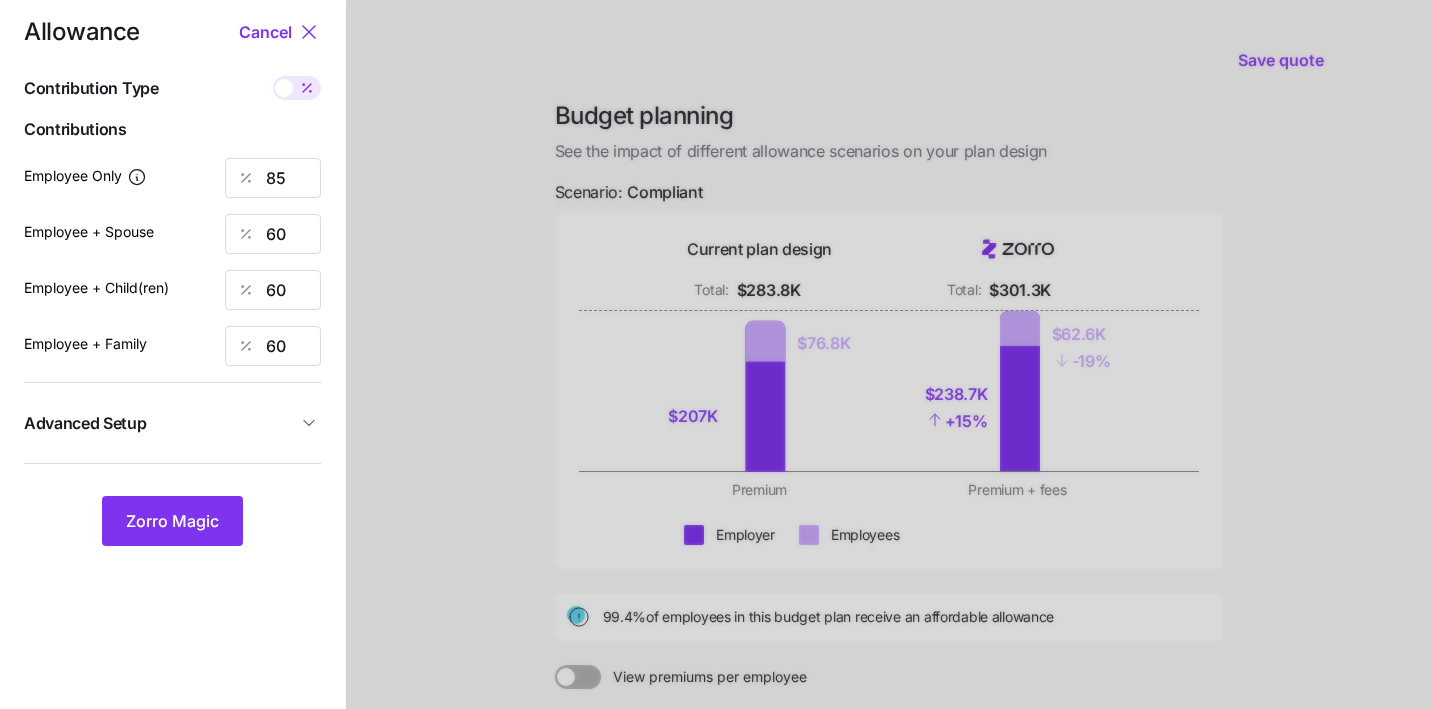 click 